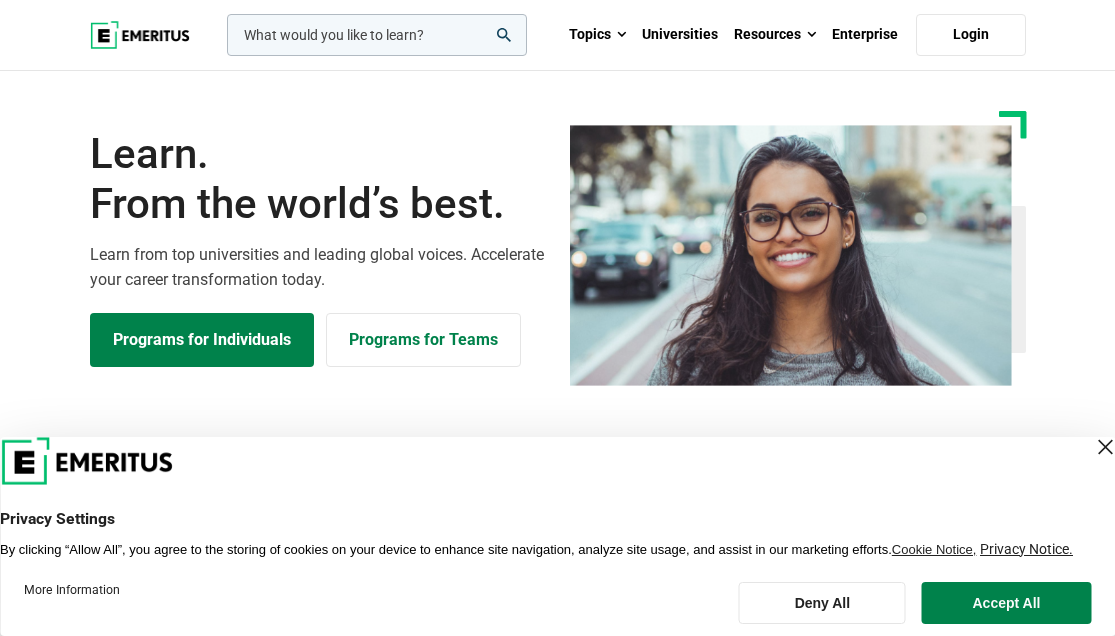 scroll, scrollTop: 0, scrollLeft: 0, axis: both 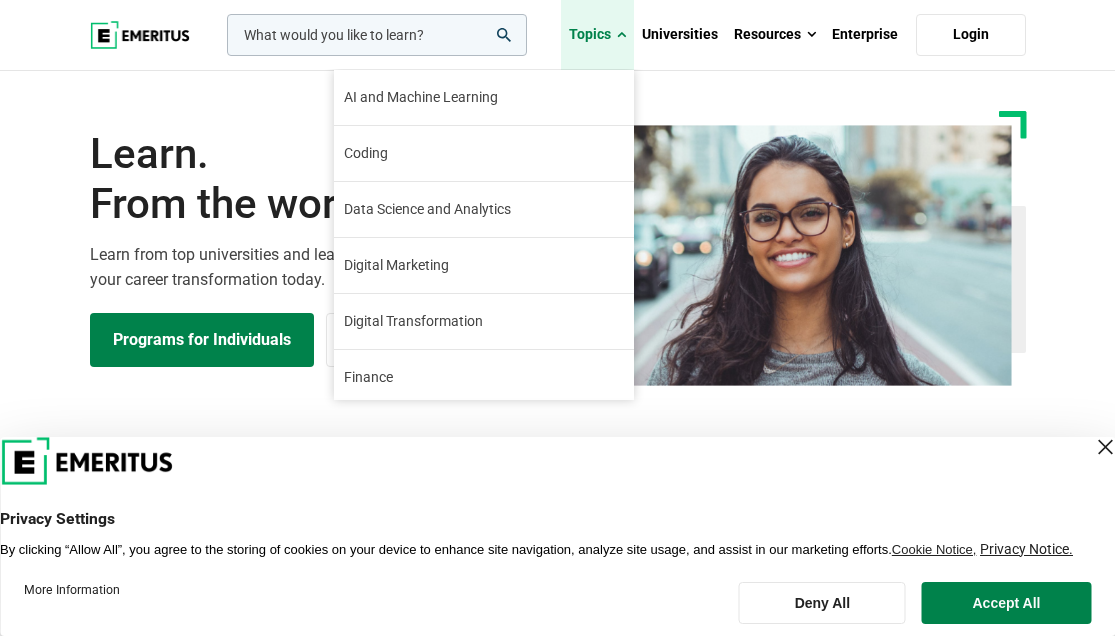 click at bounding box center (621, 35) 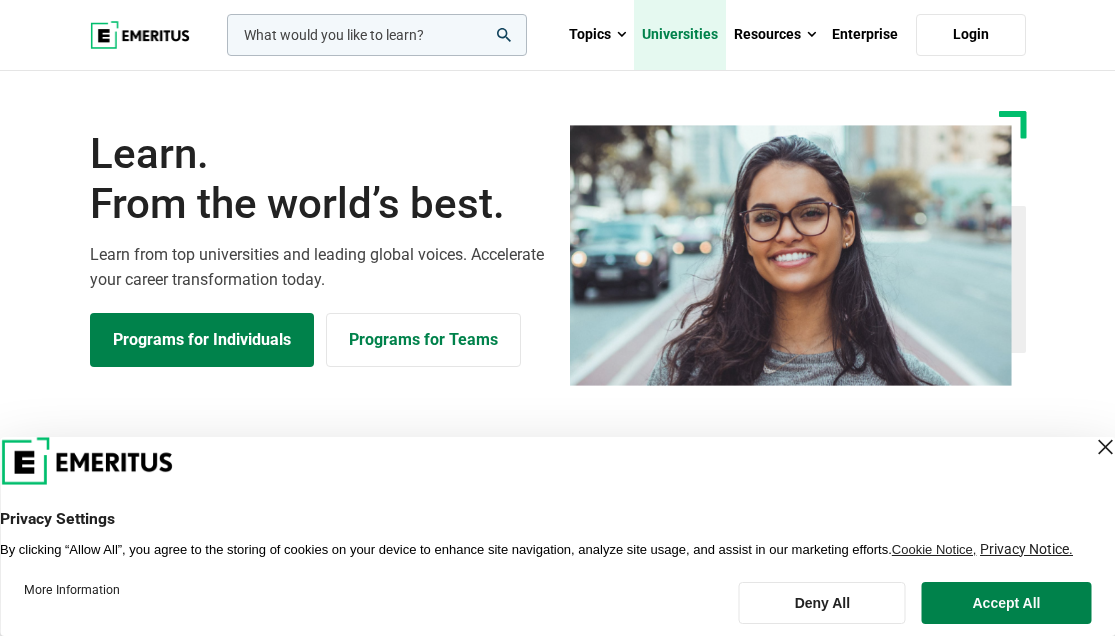 click on "Universities" at bounding box center [680, 35] 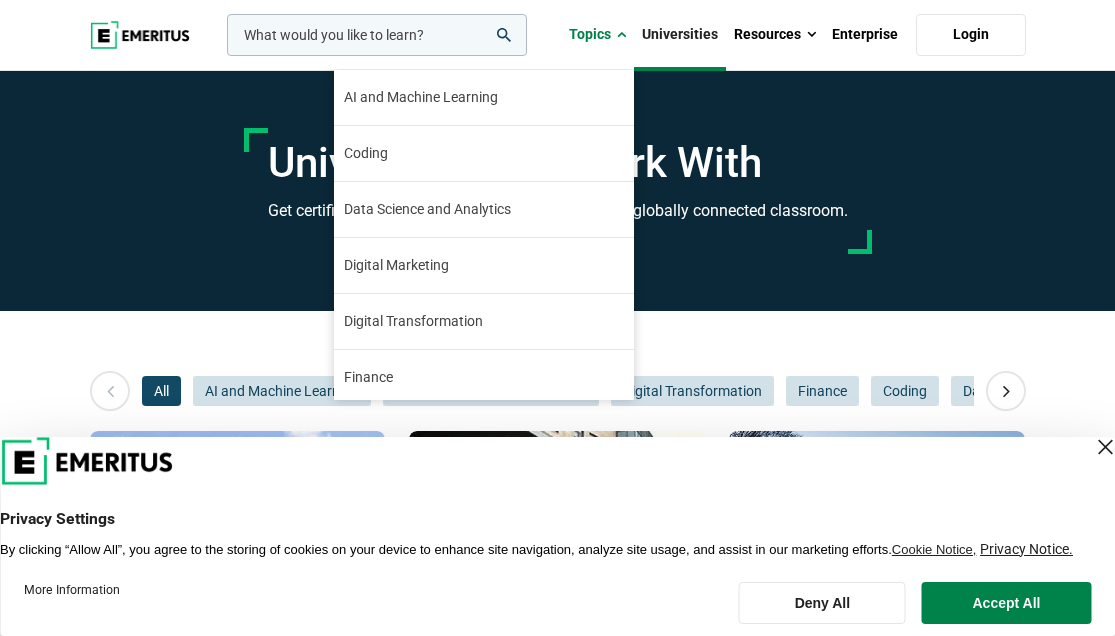 scroll, scrollTop: 0, scrollLeft: 0, axis: both 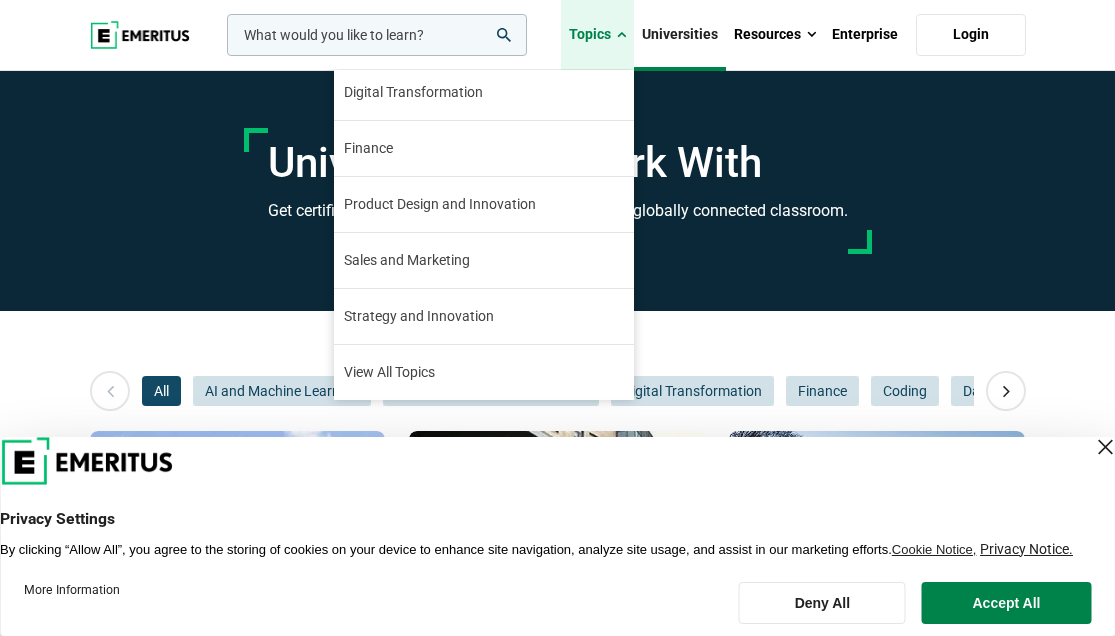 click on "Topics" at bounding box center (597, 35) 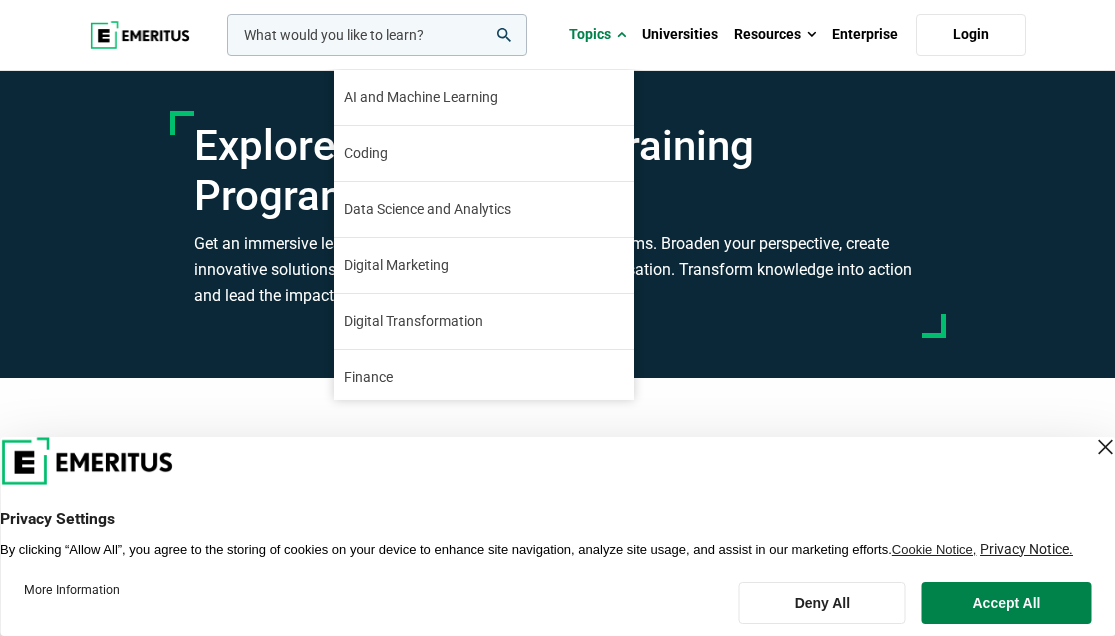 scroll, scrollTop: 0, scrollLeft: 0, axis: both 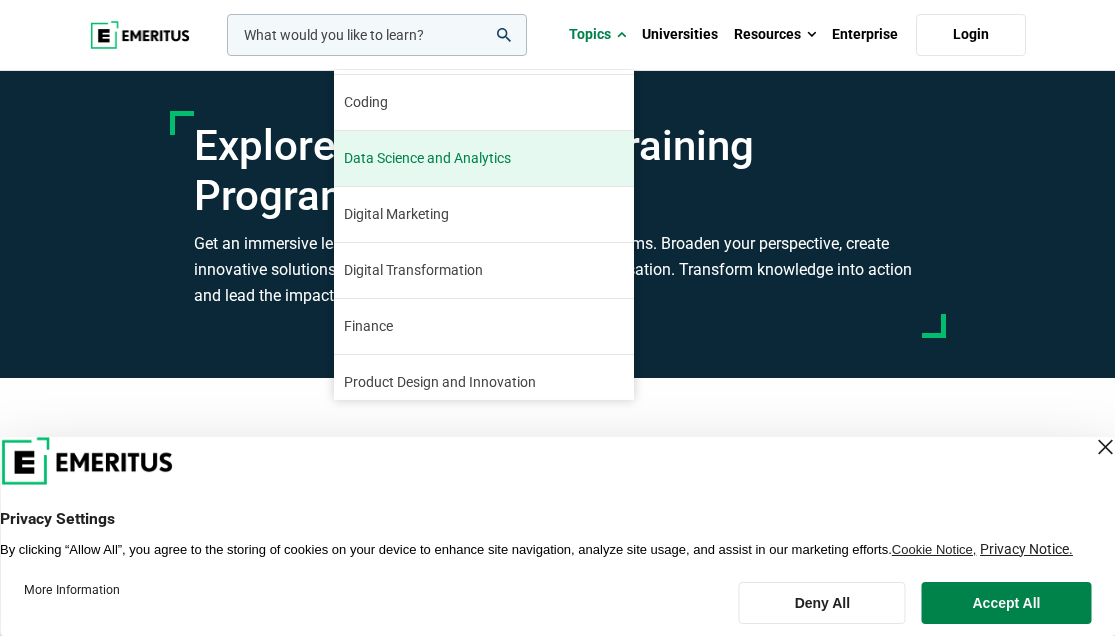 click on "Data Science and Analytics" at bounding box center [427, 158] 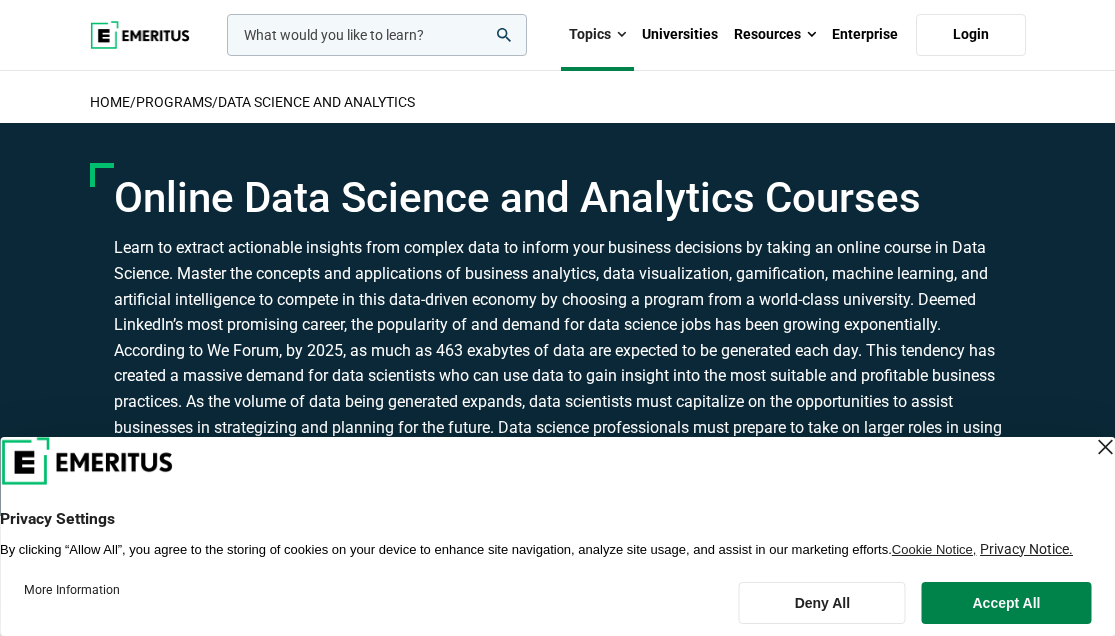 scroll, scrollTop: 0, scrollLeft: 0, axis: both 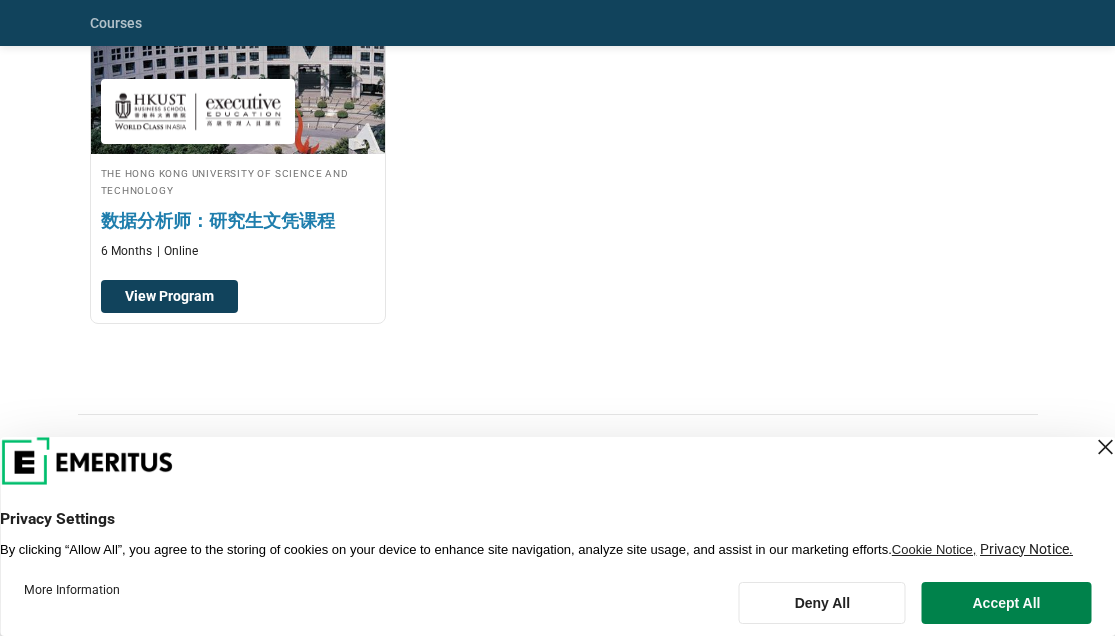 click at bounding box center [198, 111] 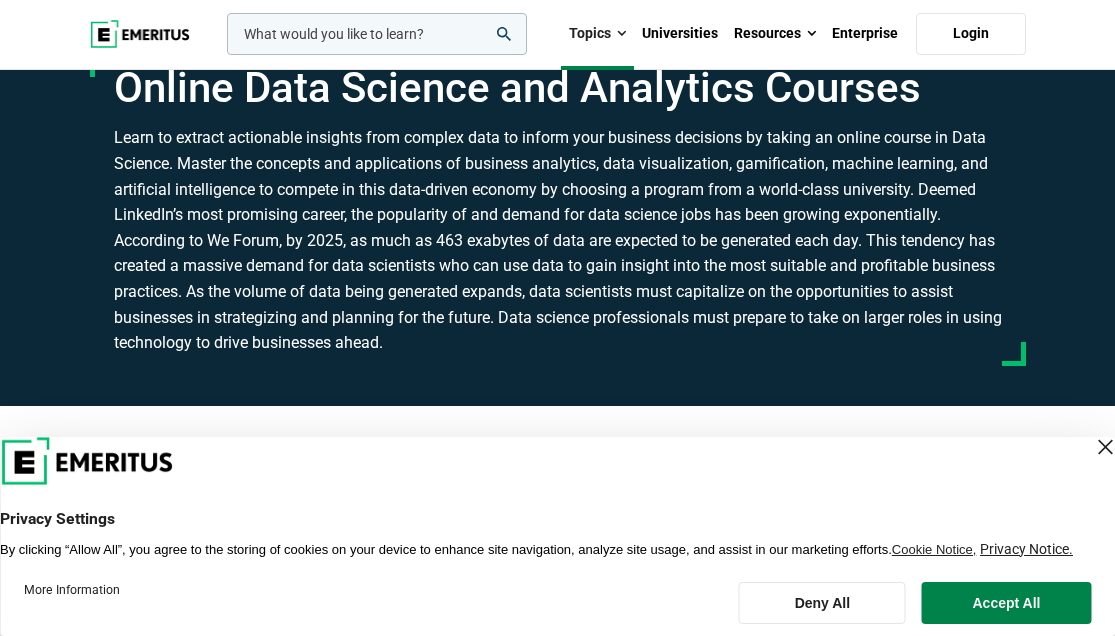 scroll, scrollTop: 0, scrollLeft: 0, axis: both 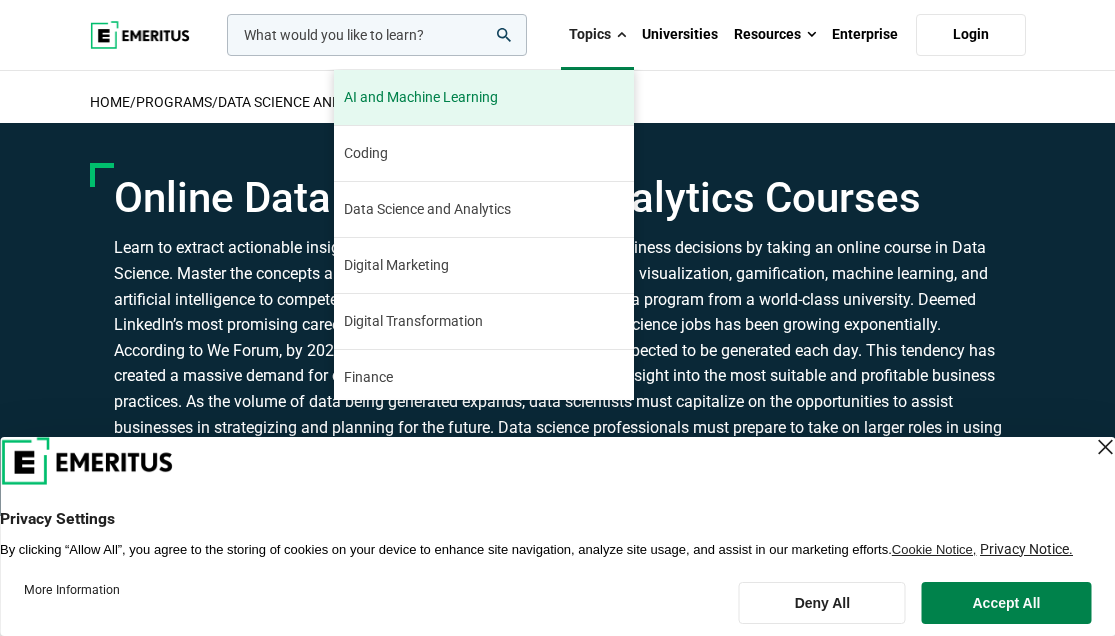 click on "AI and Machine Learning" at bounding box center [421, 97] 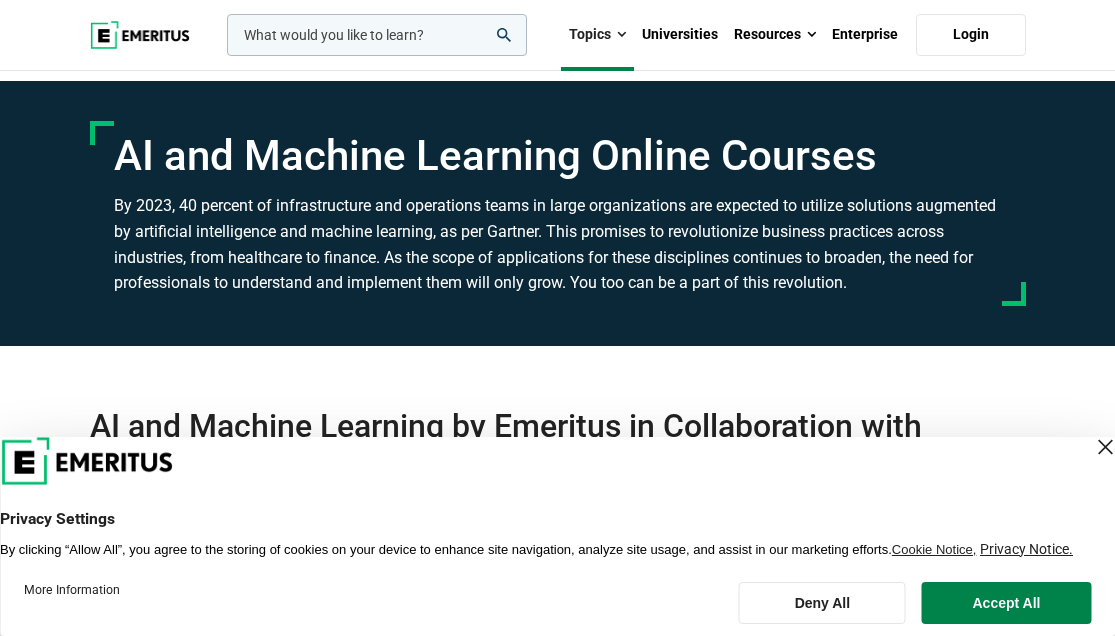 scroll, scrollTop: 0, scrollLeft: 0, axis: both 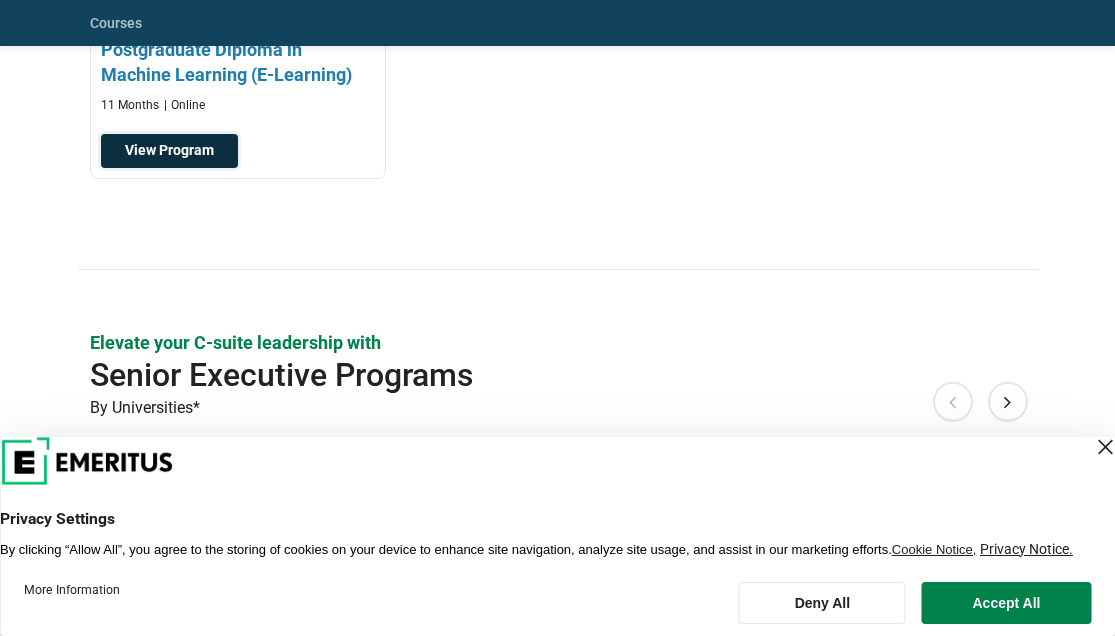 click on "View Program" at bounding box center (169, 151) 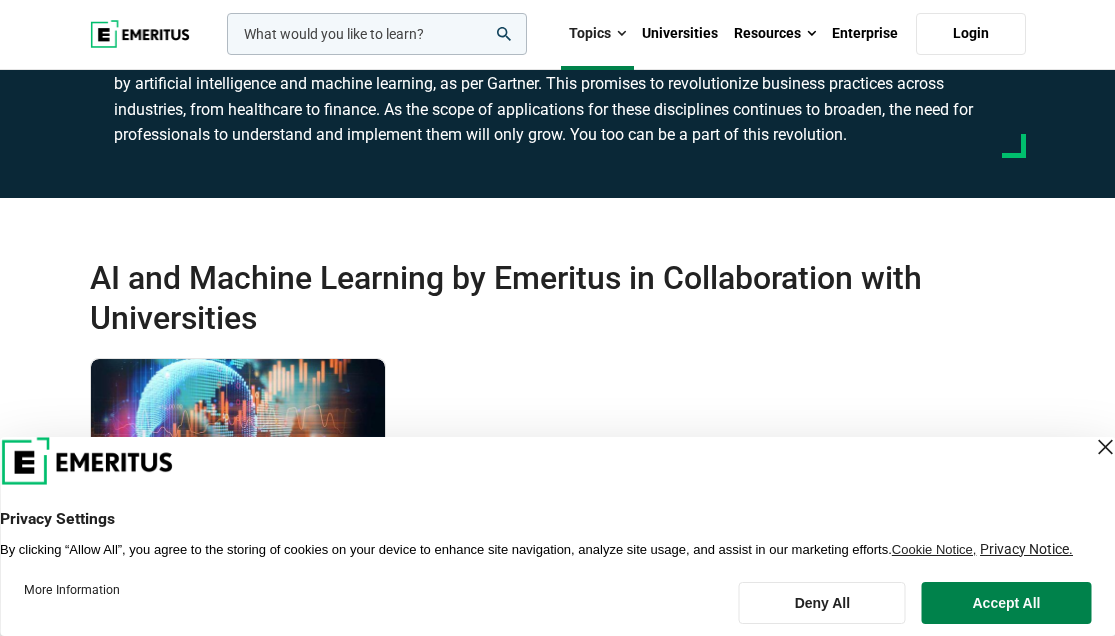 scroll, scrollTop: 0, scrollLeft: 0, axis: both 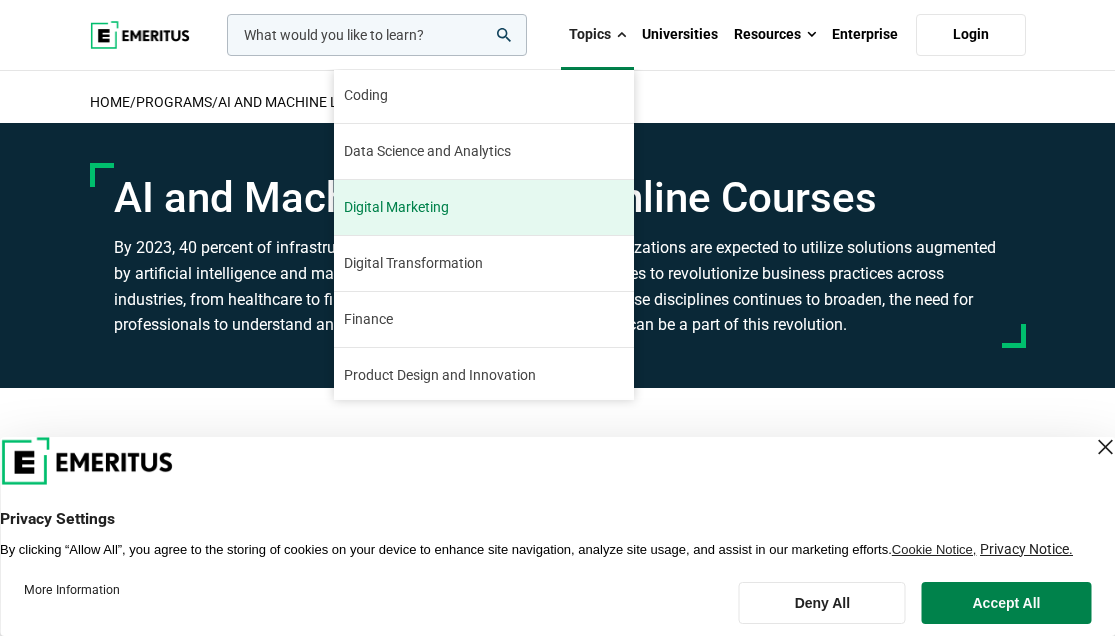 click on "Digital Marketing Digital marketing has been a booming industry since its inception. Its potential as a large-scale employer has been ascending consistently and is expected to continue in the future as well. Goldman Sachs reports that the scope for digital marketing in India is estimated to be worth $165 million by [DATE]. Online digital marketing courses from Emeritus explore how digital economies emerge and flourish, as well as how digital marketing will continue to influence the use of technology, consumer trends, and purchase decisions. These online digital marketing courses help you learn practices that are at the core of digital marketing, such as strategizing, analyzing, curating, and creating a sustainable digital presence. With an online digital marketing course from Emeritus, you’ll gain valuable paid search, performance marketing, search engine optimization, content marketing, social media marketing, influencer marketing skills, and more." at bounding box center [484, 207] 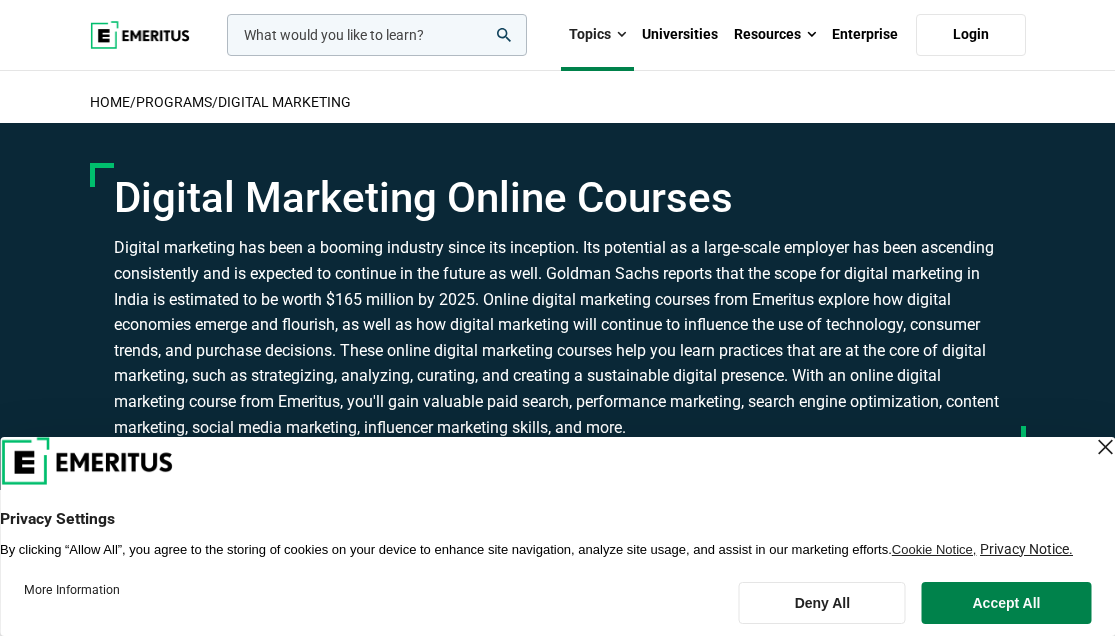 scroll, scrollTop: 0, scrollLeft: 0, axis: both 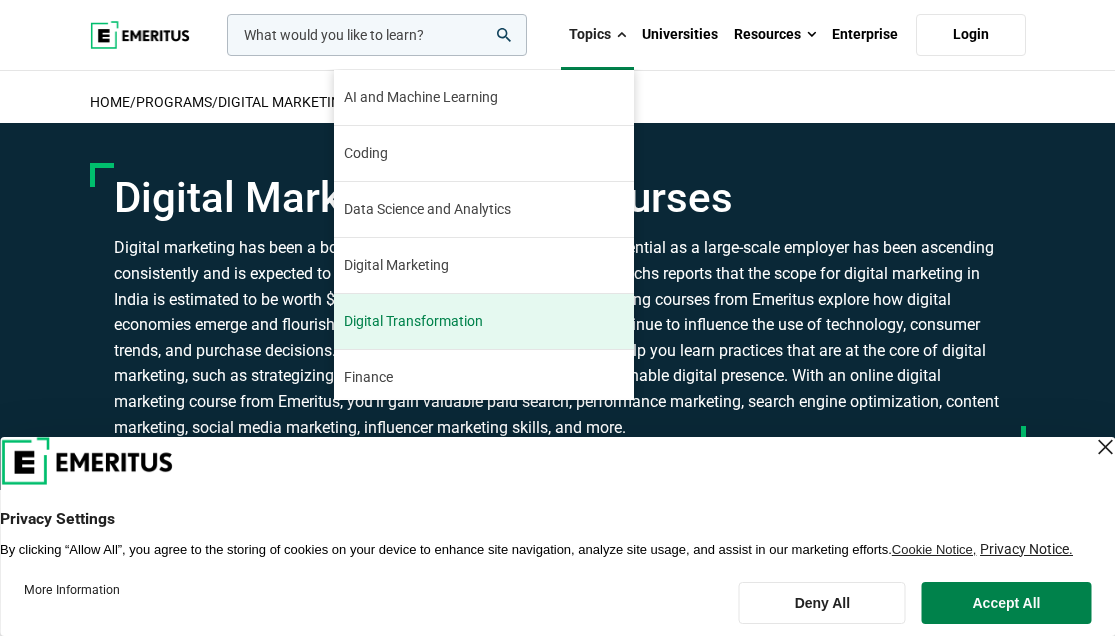 click on "Digital Transformation" at bounding box center [413, 321] 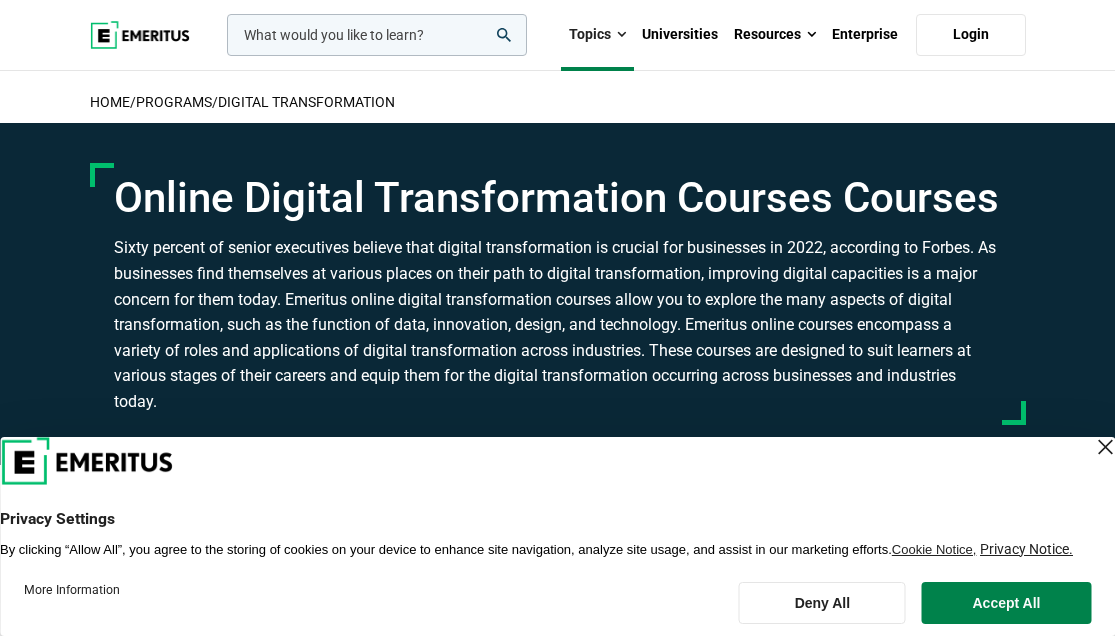 scroll, scrollTop: 0, scrollLeft: 0, axis: both 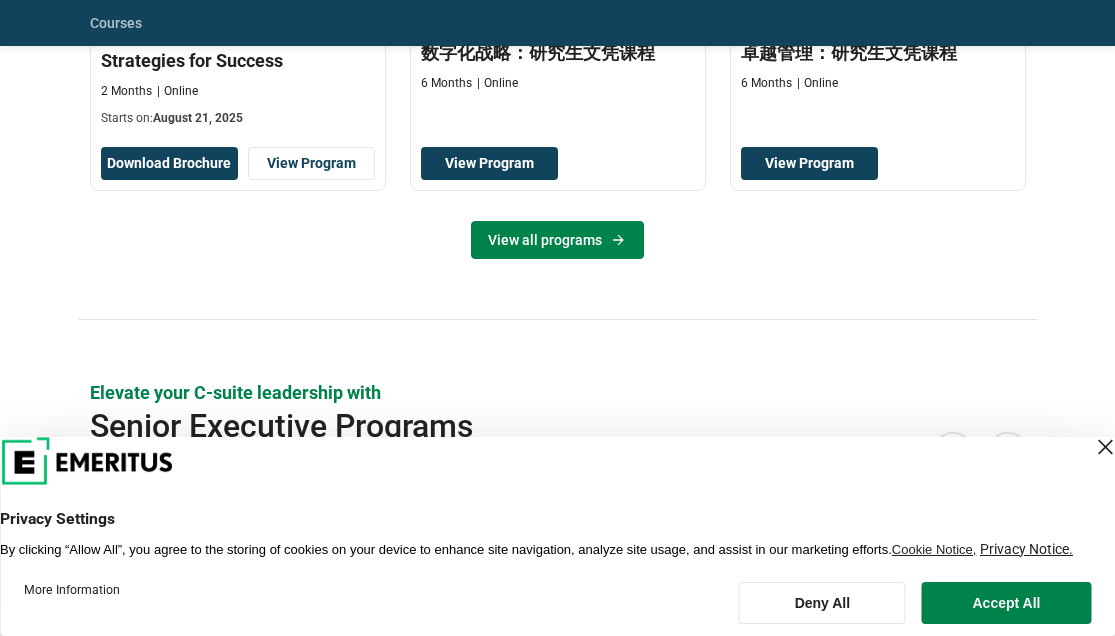 click on "View all programs" at bounding box center [557, 240] 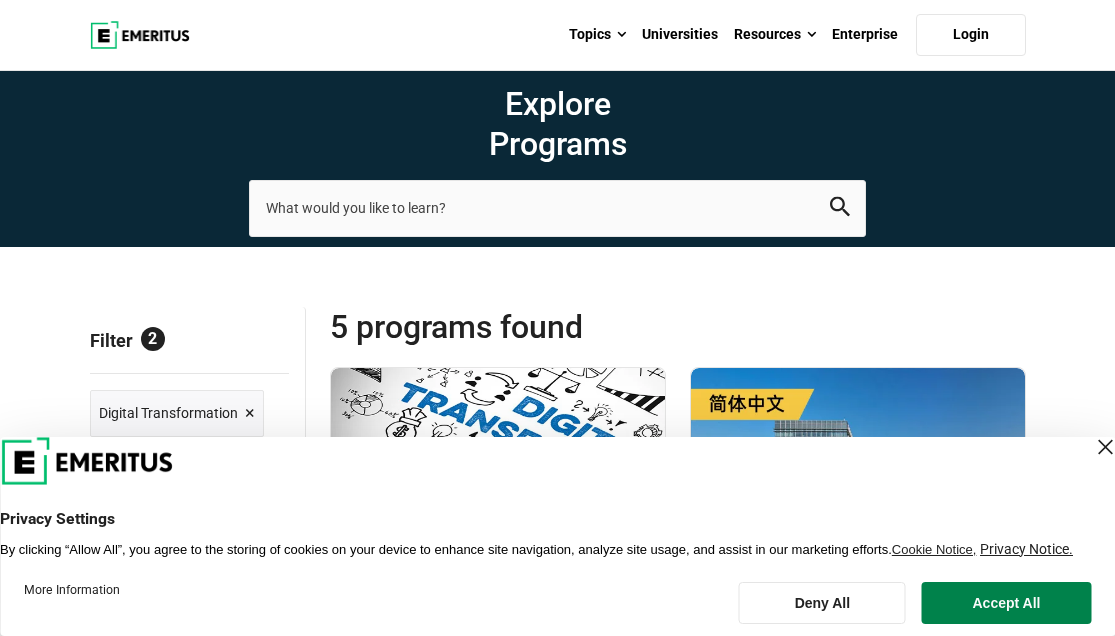 scroll, scrollTop: 0, scrollLeft: 0, axis: both 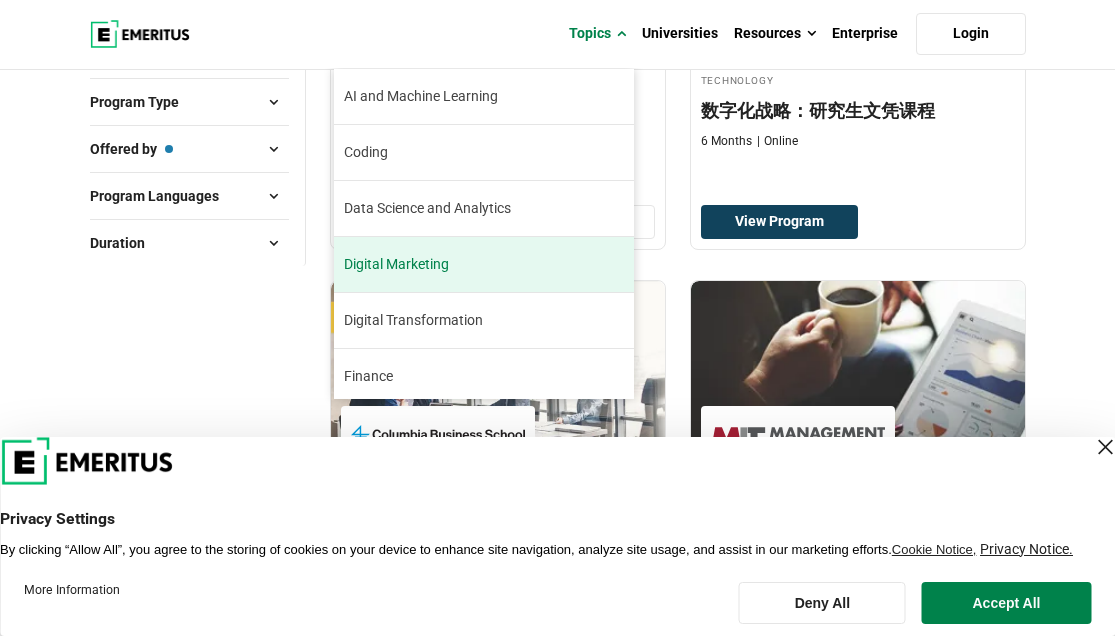 click on "Digital Marketing" at bounding box center [396, 264] 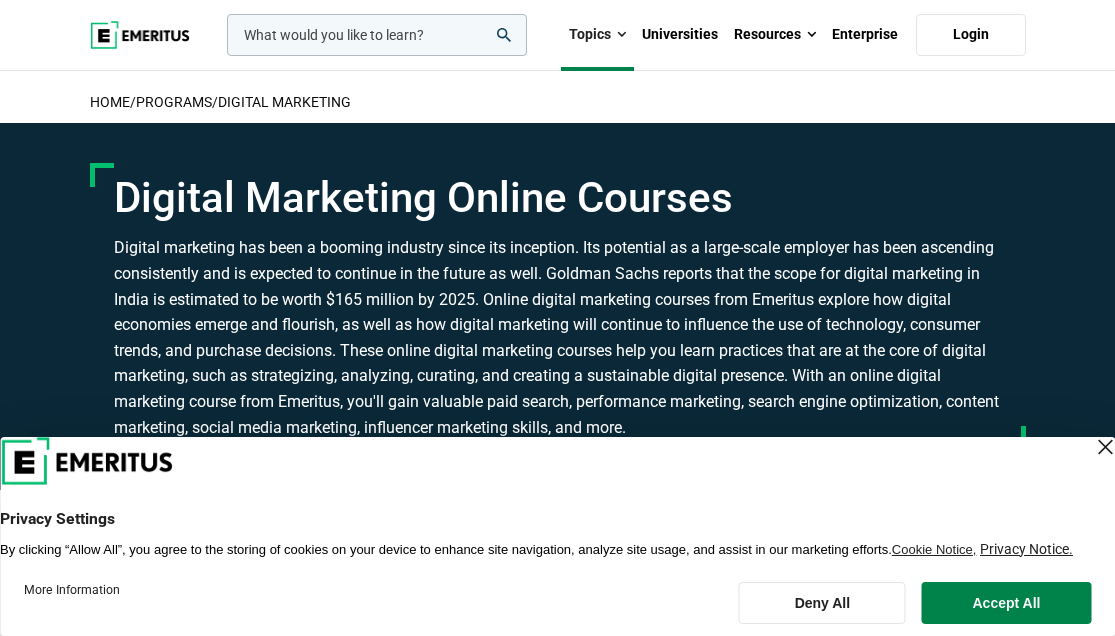 scroll, scrollTop: 0, scrollLeft: 0, axis: both 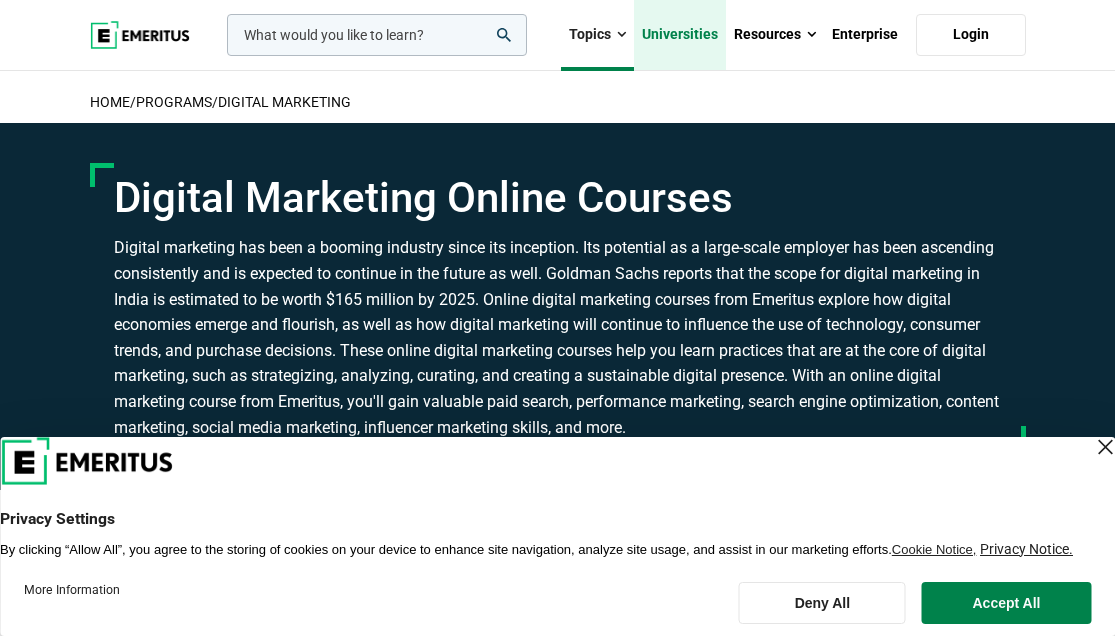 click on "Universities" at bounding box center (680, 35) 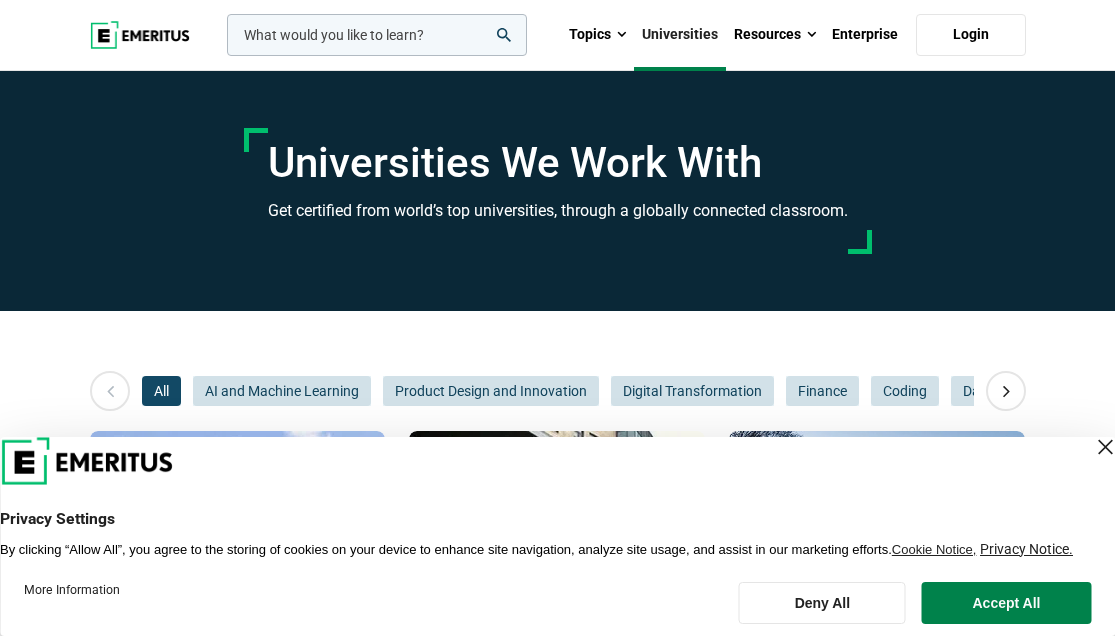 scroll, scrollTop: 0, scrollLeft: 0, axis: both 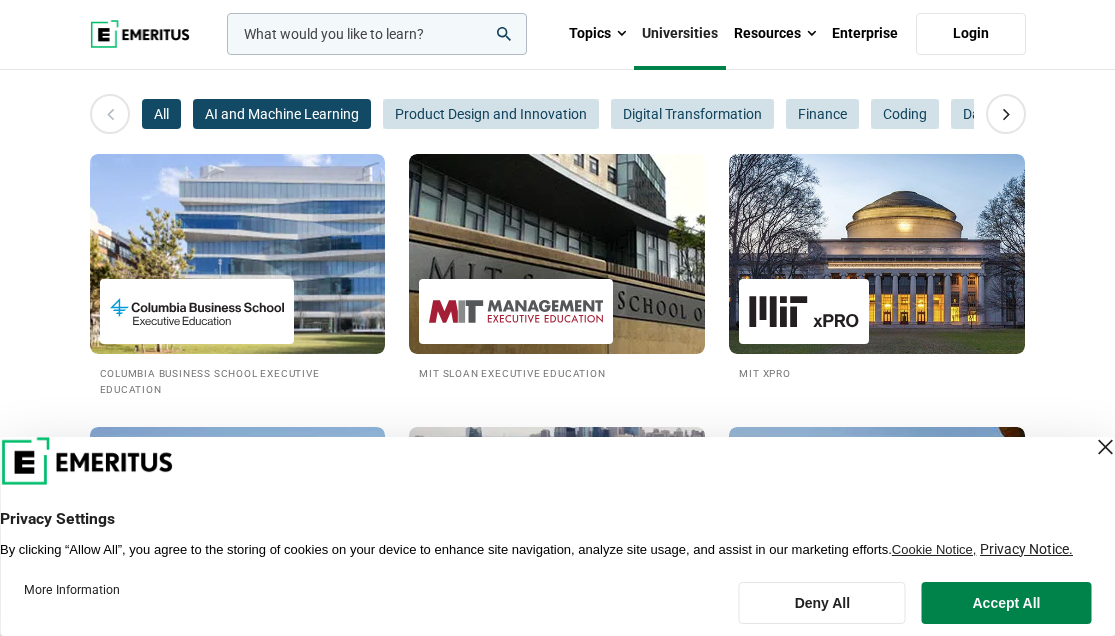 click on "AI and Machine Learning" at bounding box center (282, 114) 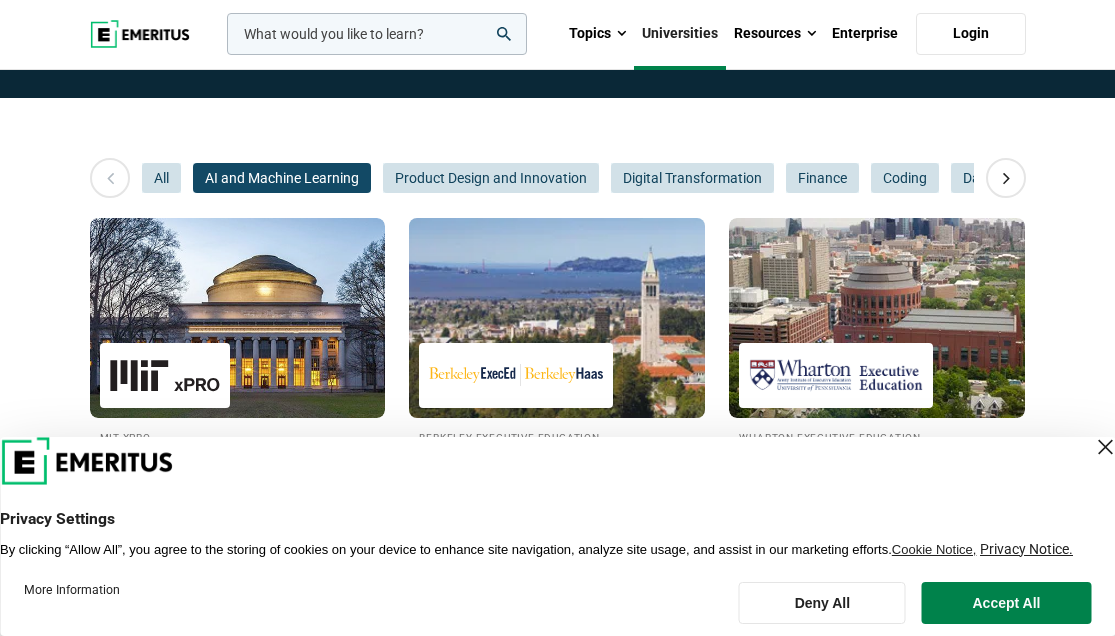 scroll, scrollTop: 214, scrollLeft: 0, axis: vertical 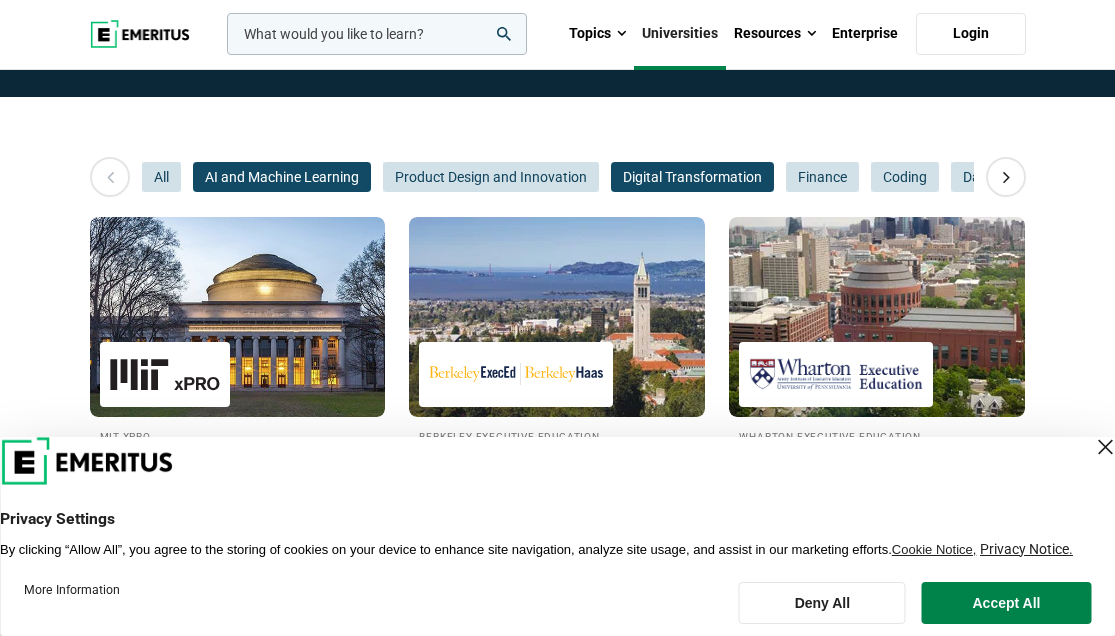 click on "Digital Transformation" at bounding box center [692, 177] 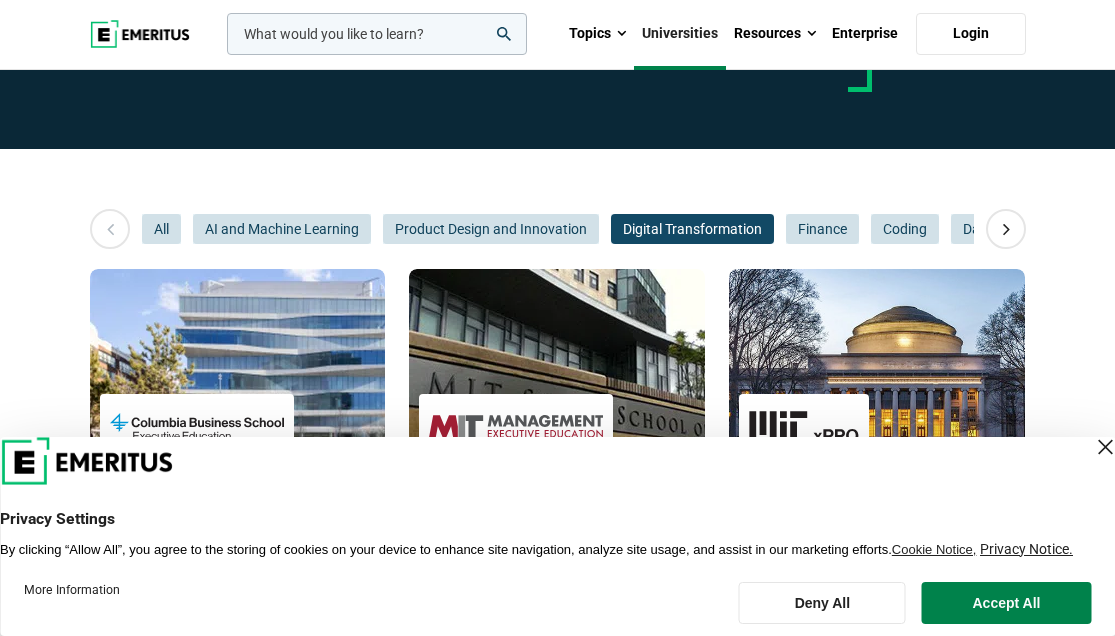 scroll, scrollTop: 184, scrollLeft: 0, axis: vertical 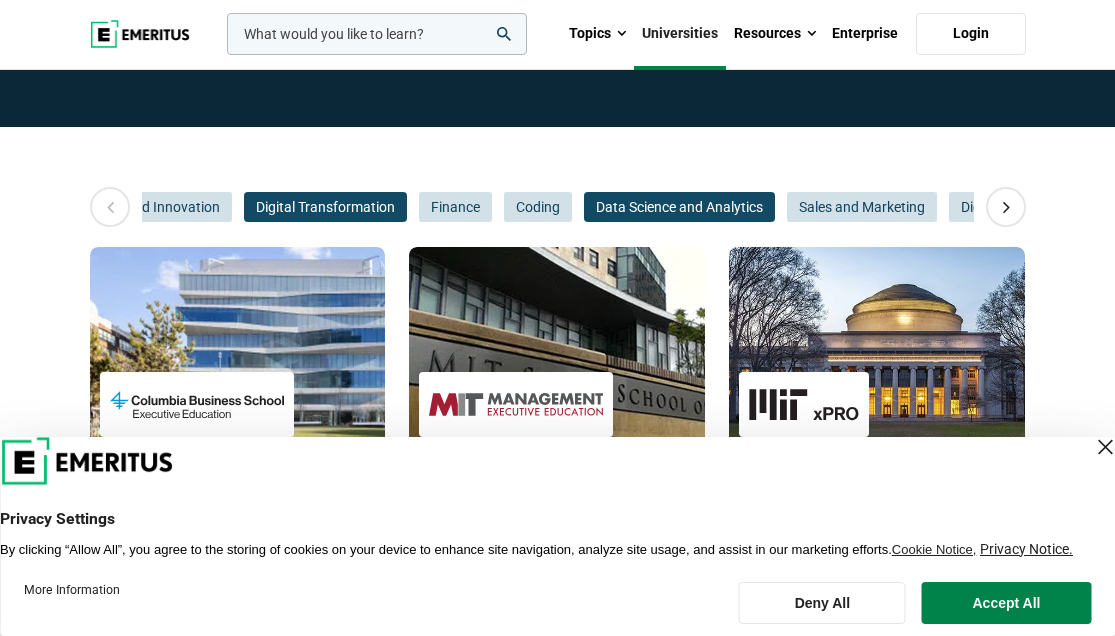 click on "Data Science and Analytics" at bounding box center [679, 207] 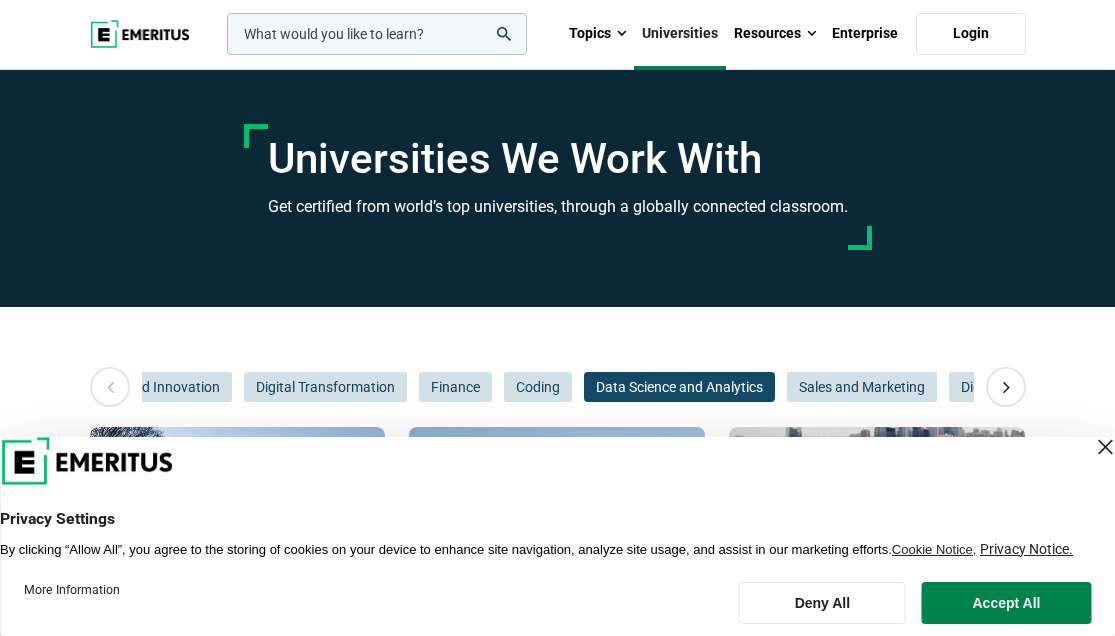 scroll, scrollTop: 0, scrollLeft: 0, axis: both 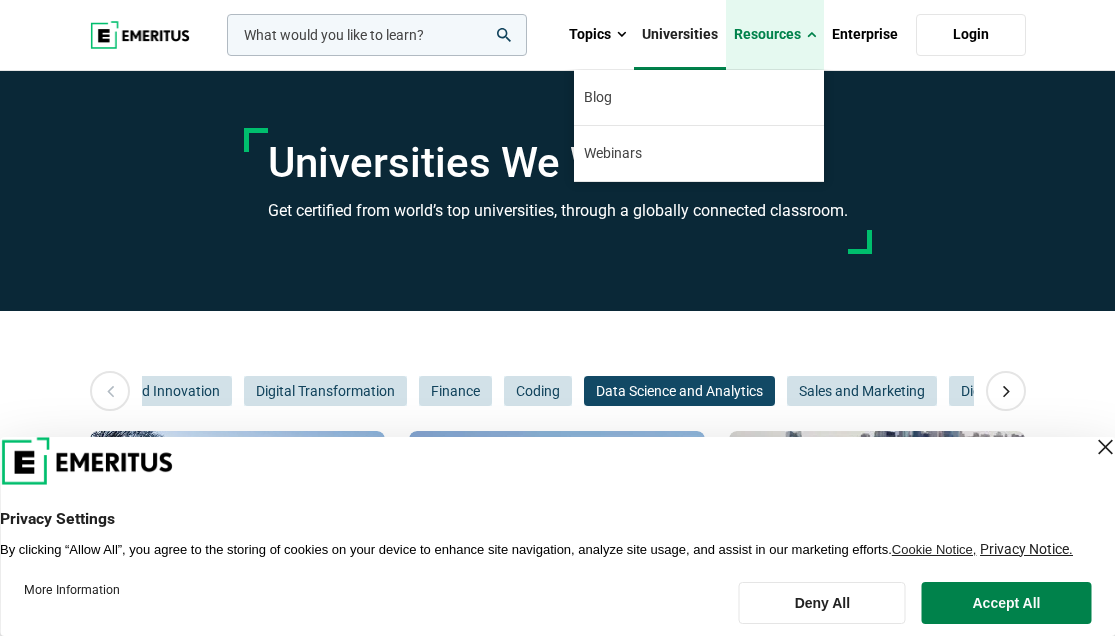 click on "Resources" at bounding box center [775, 35] 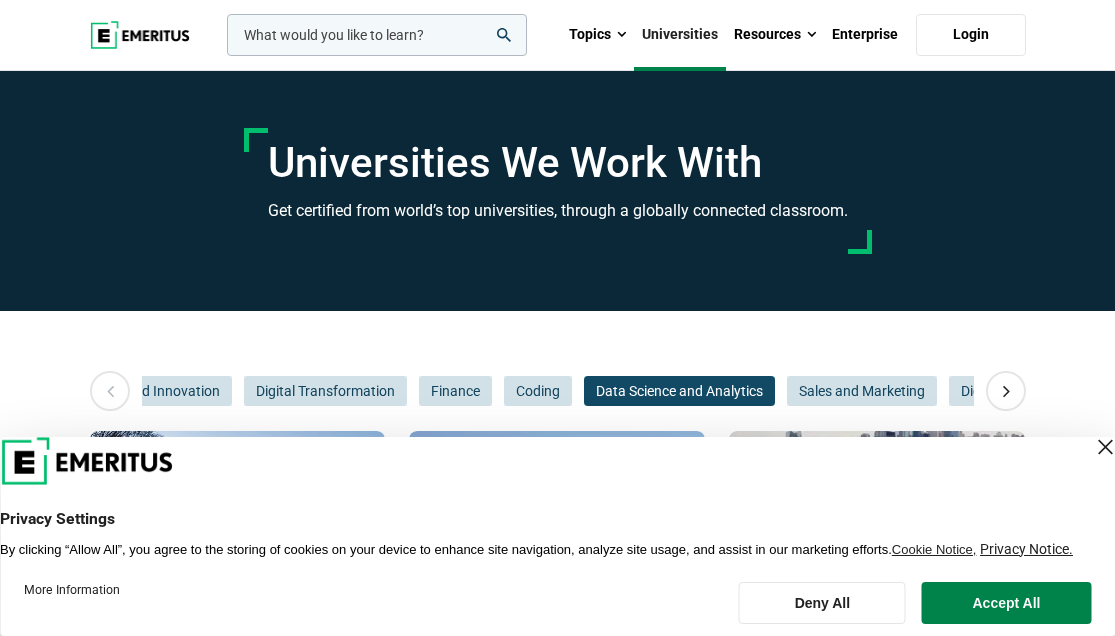 click on "Universities" at bounding box center [680, 35] 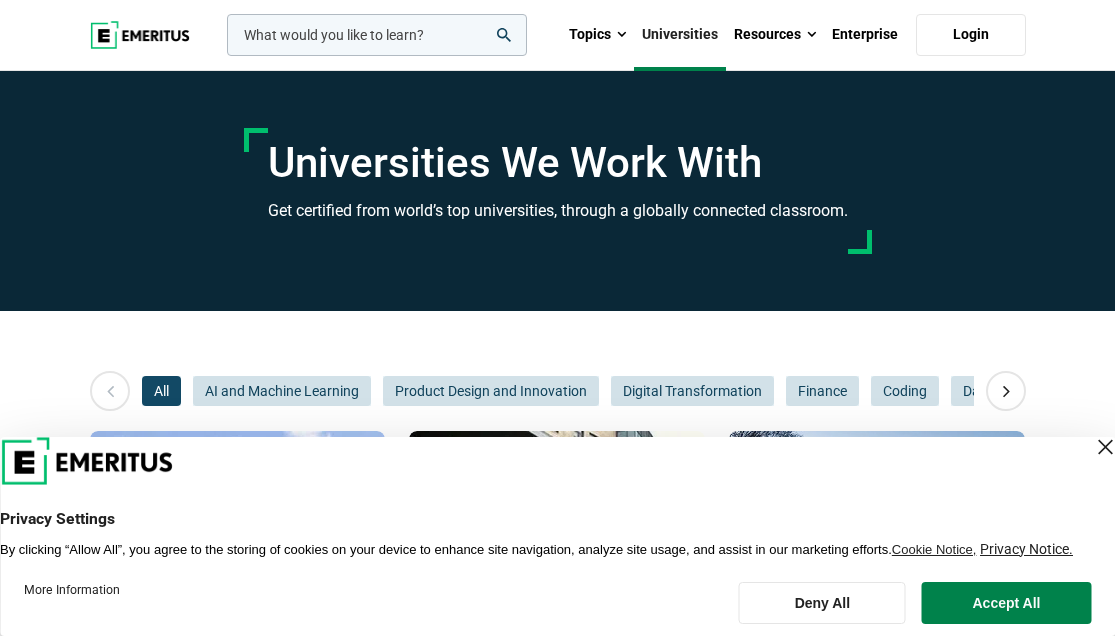 scroll, scrollTop: 0, scrollLeft: 0, axis: both 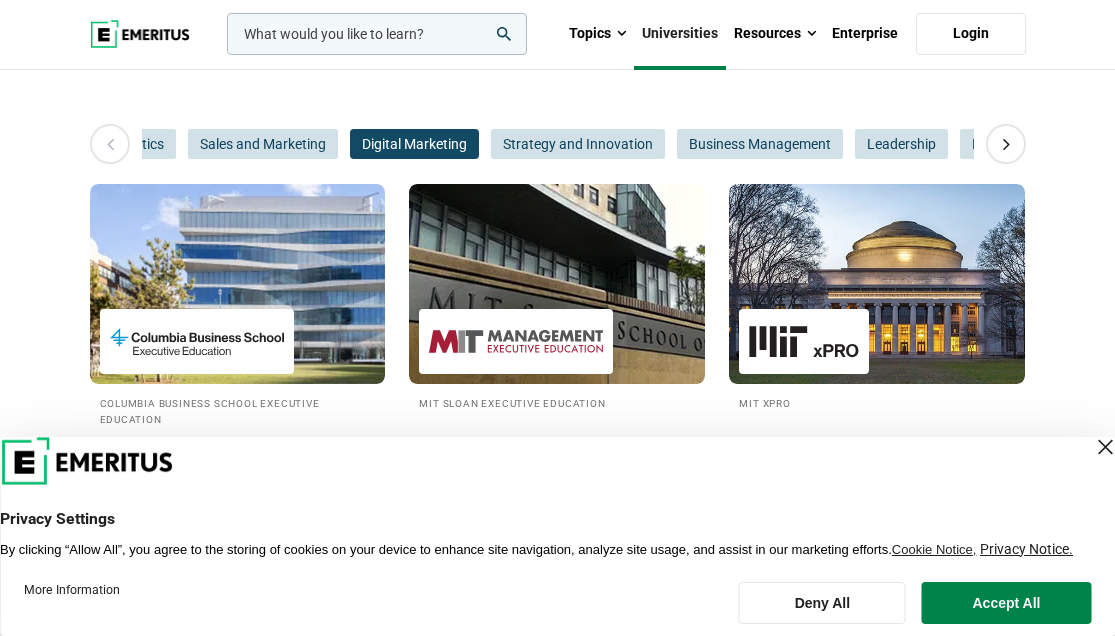 click on "Digital Marketing" at bounding box center [414, 144] 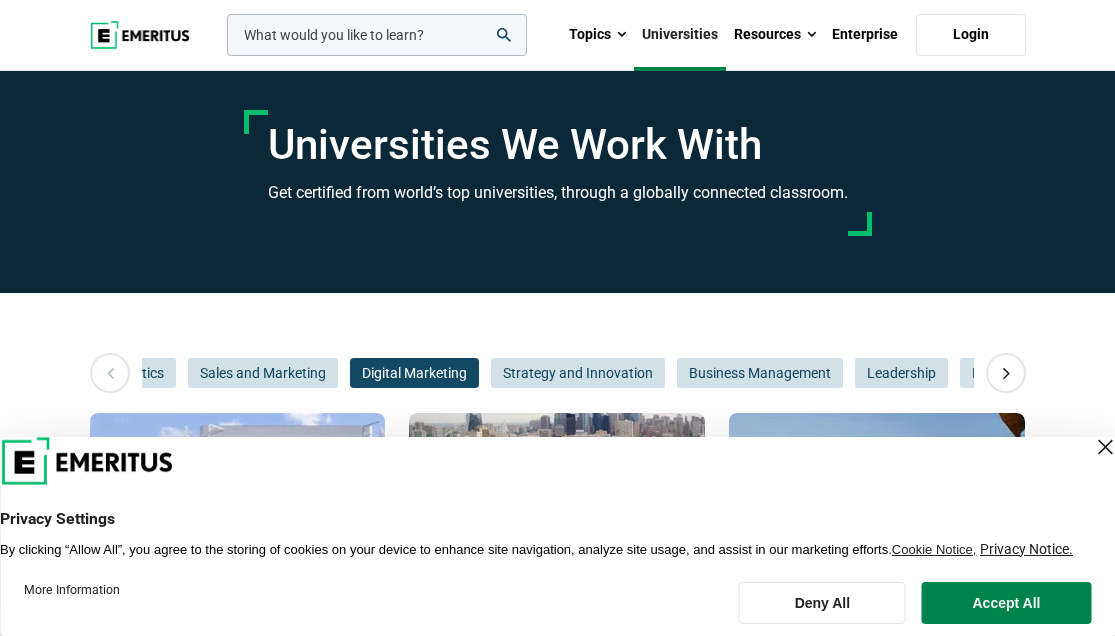 scroll, scrollTop: 0, scrollLeft: 0, axis: both 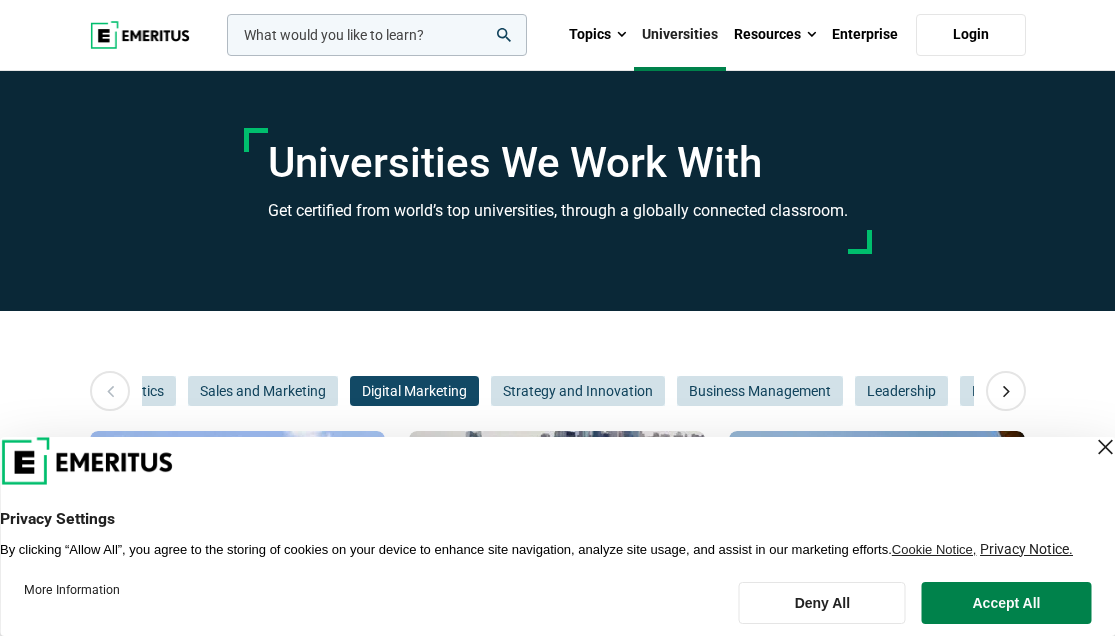 click on "Universities" at bounding box center (680, 35) 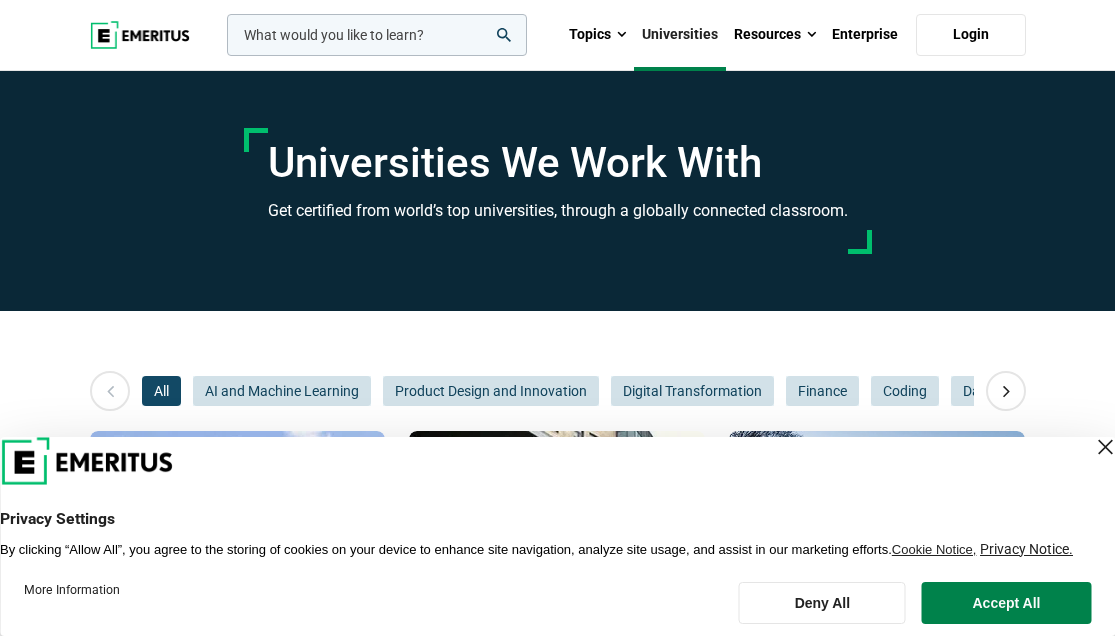scroll, scrollTop: 0, scrollLeft: 0, axis: both 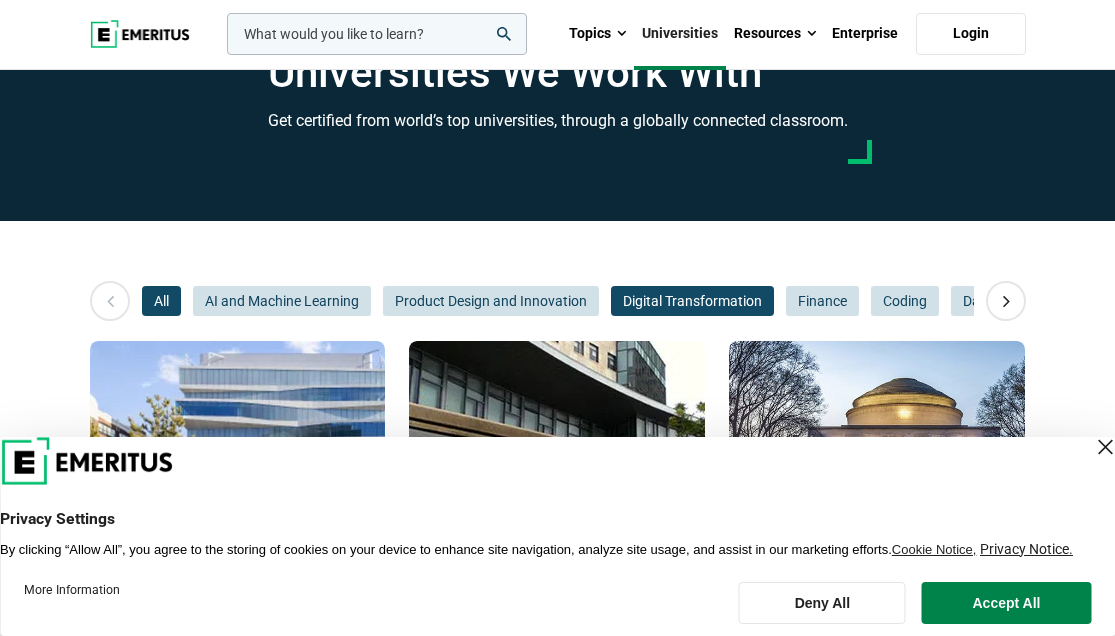 click on "Digital Transformation" at bounding box center [692, 301] 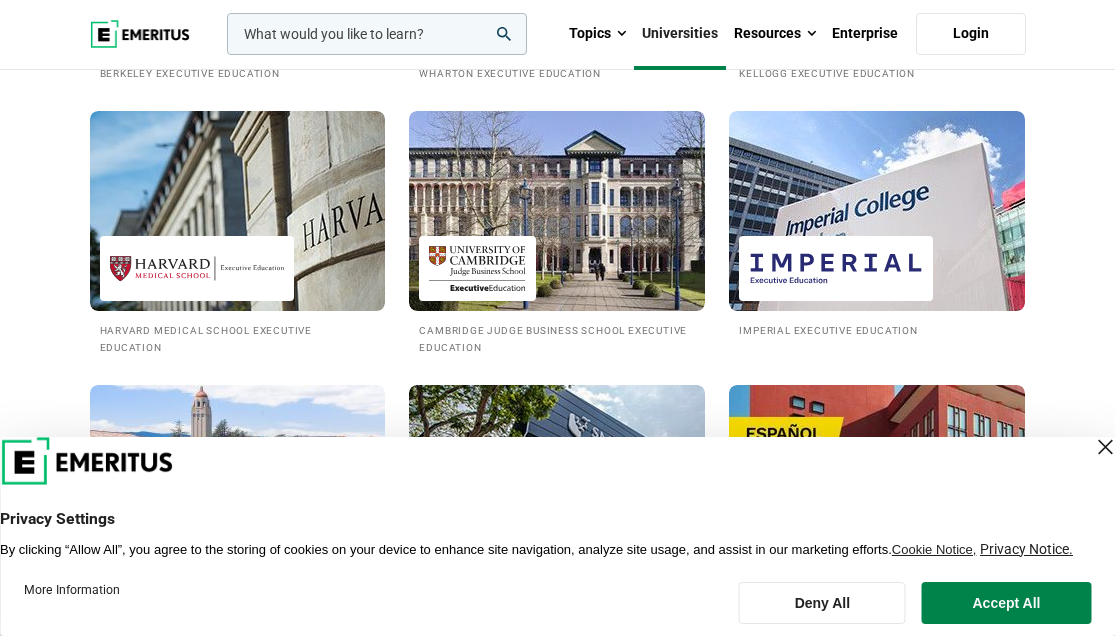 scroll, scrollTop: 852, scrollLeft: 0, axis: vertical 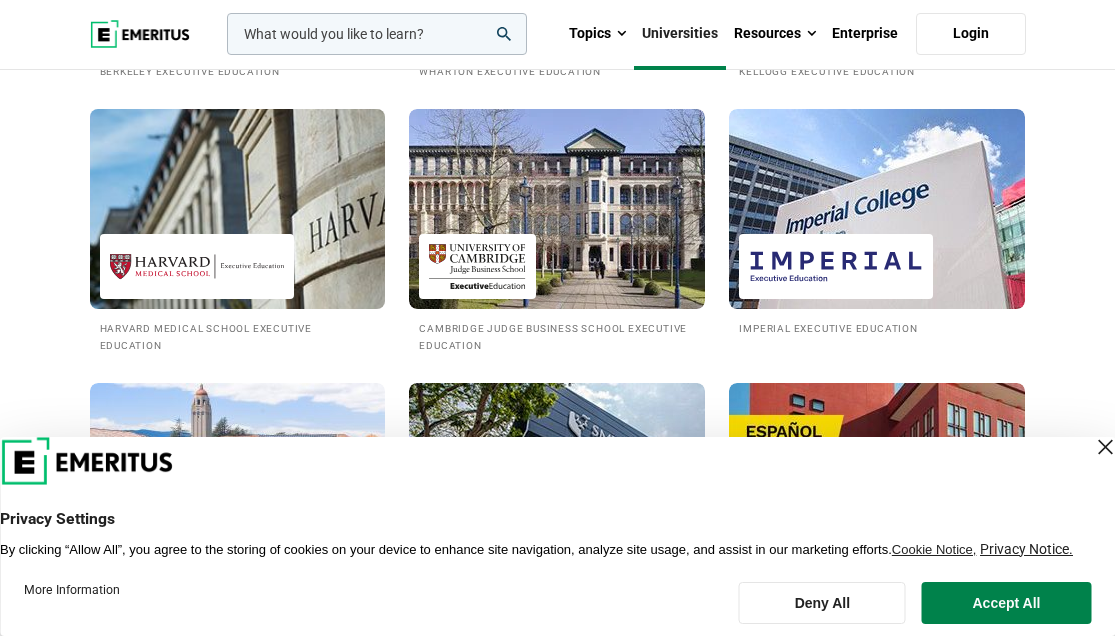 click at bounding box center (238, 209) 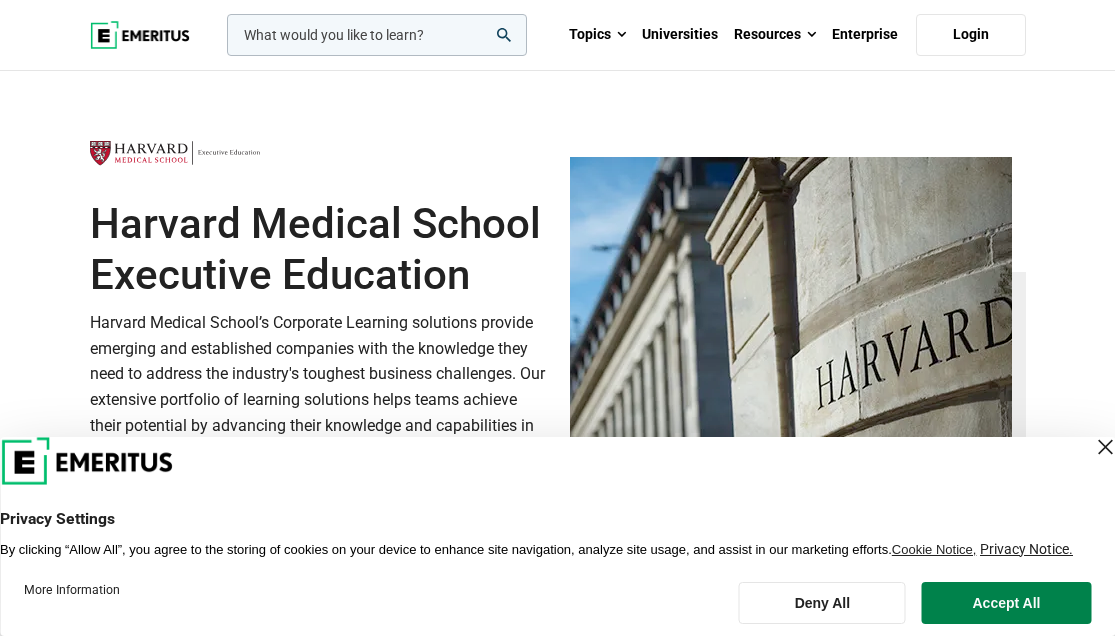 scroll, scrollTop: 54, scrollLeft: 0, axis: vertical 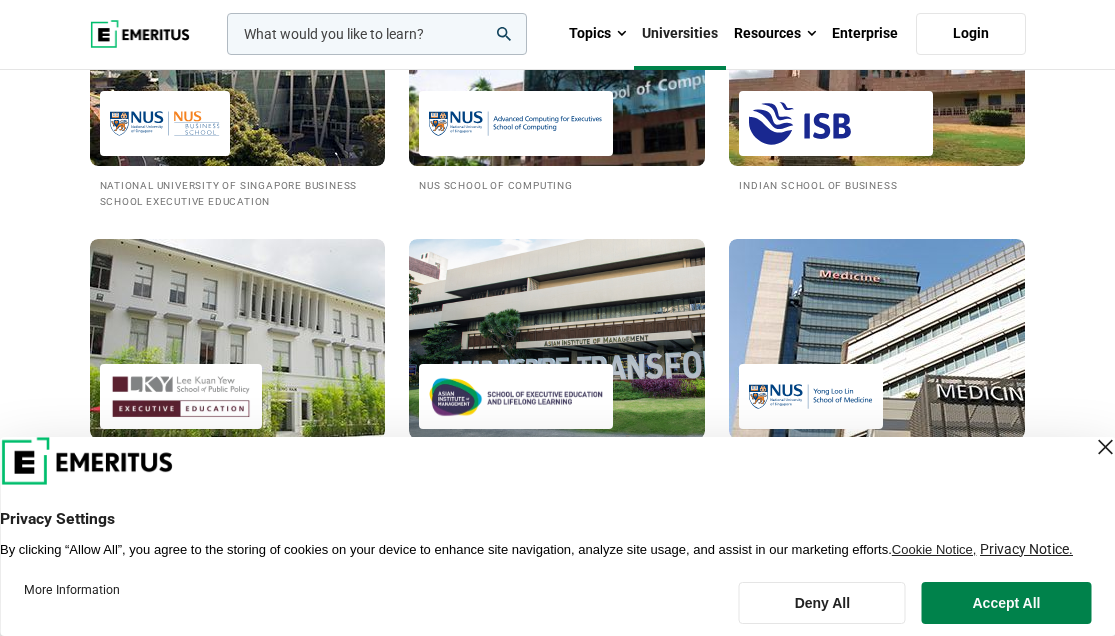 click at bounding box center [558, 66] 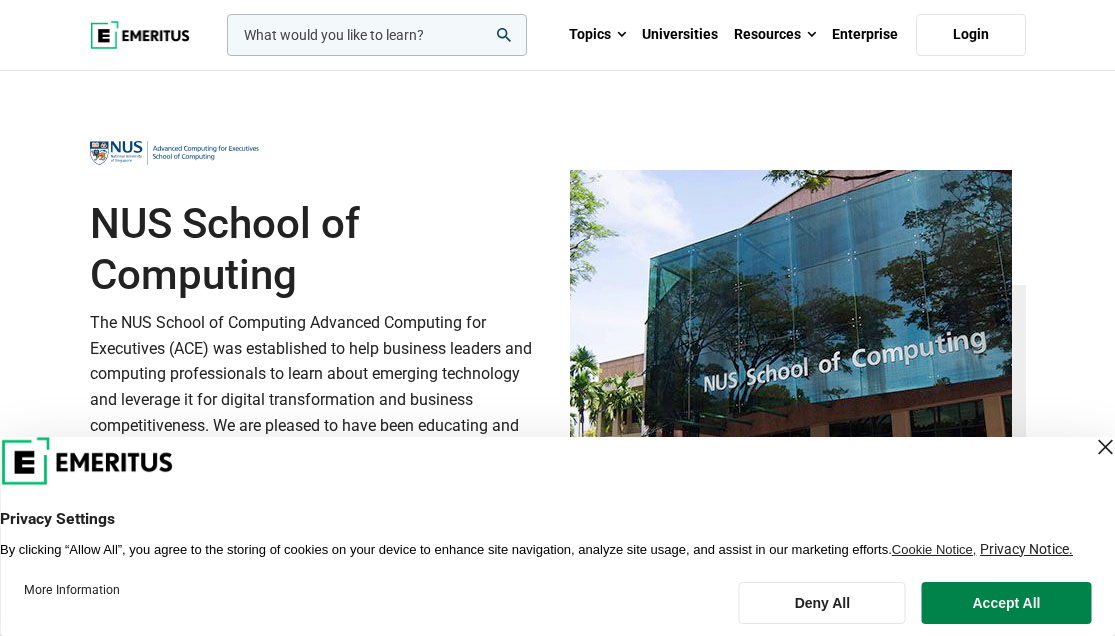 scroll, scrollTop: 0, scrollLeft: 0, axis: both 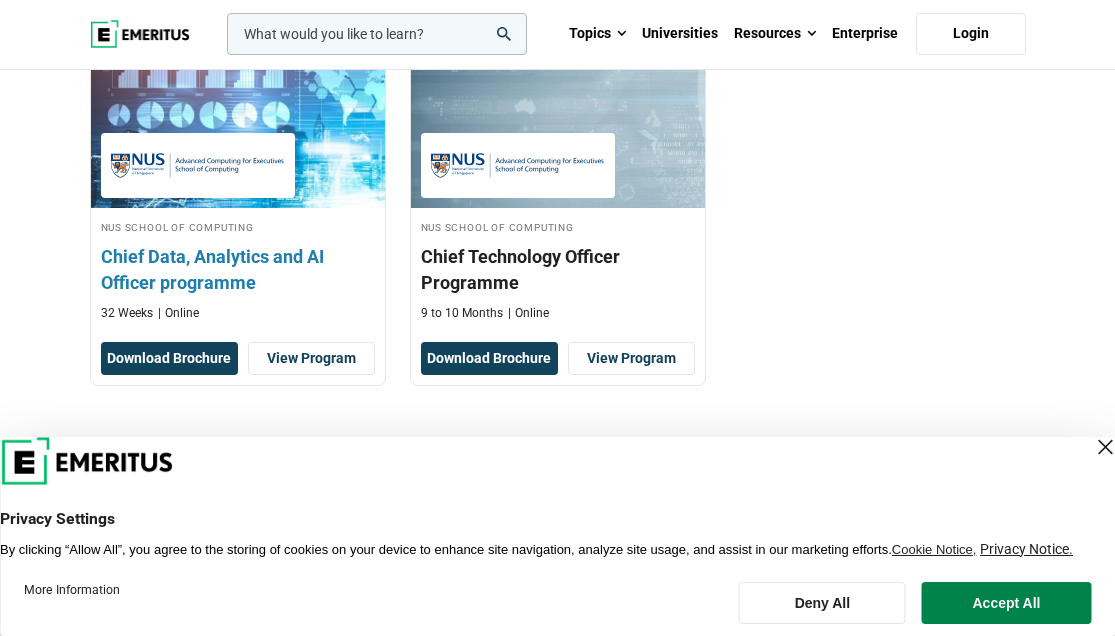 click at bounding box center (237, 108) 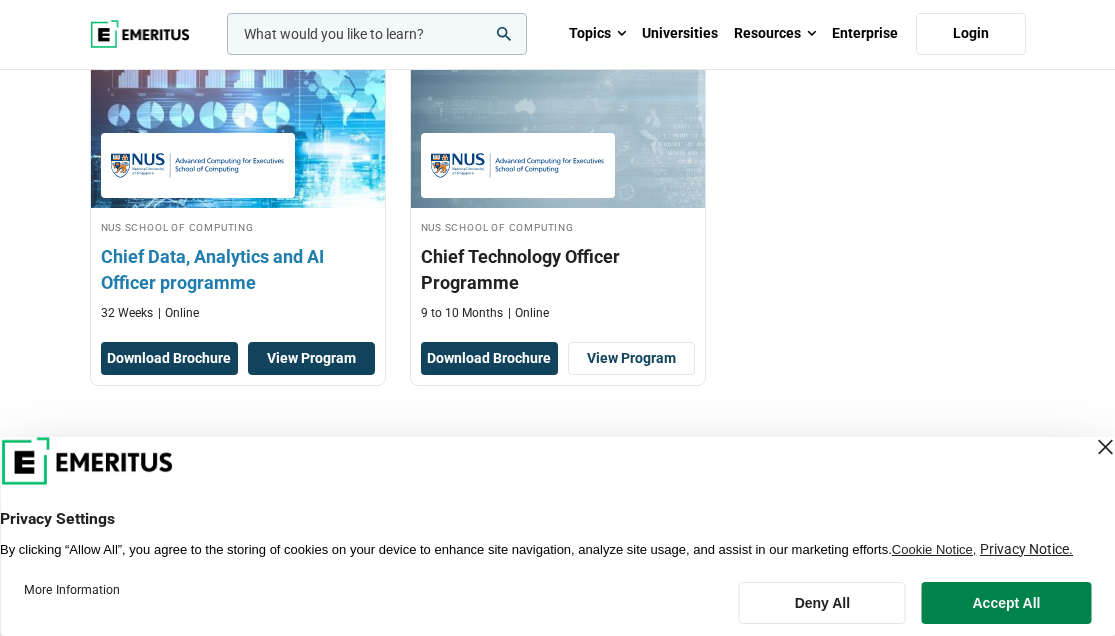 click on "View Program" at bounding box center (311, 359) 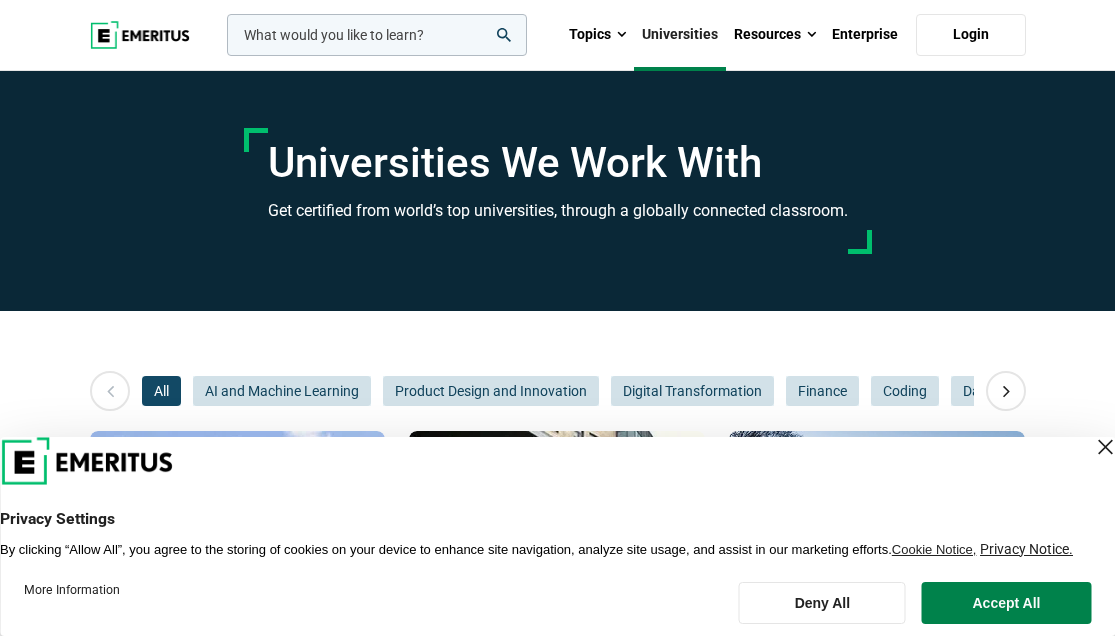scroll, scrollTop: 2073, scrollLeft: 0, axis: vertical 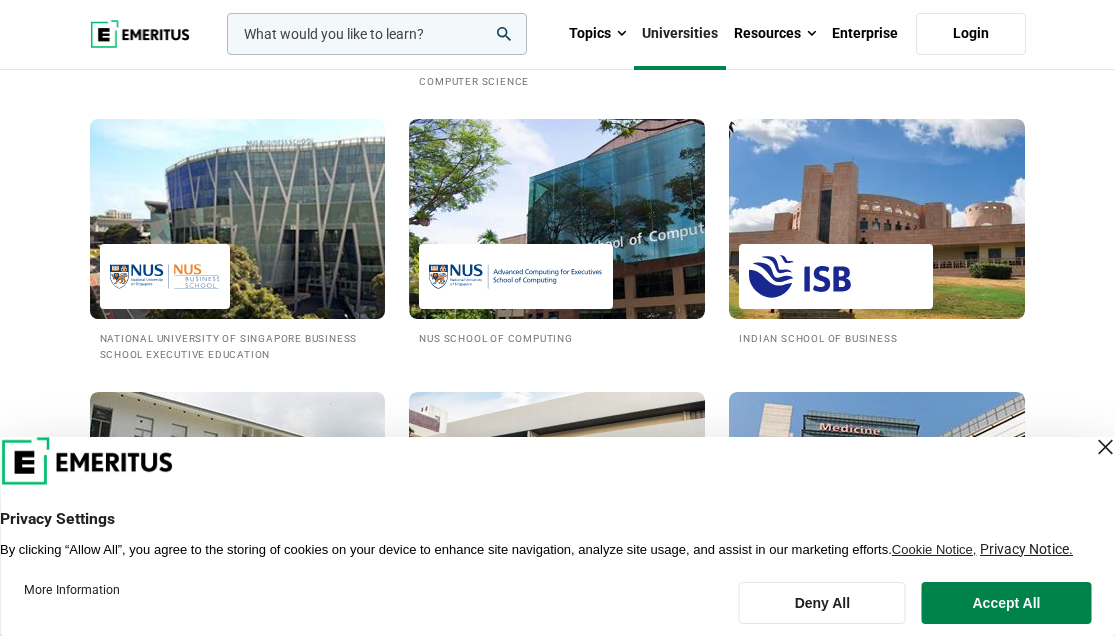 click at bounding box center (238, 219) 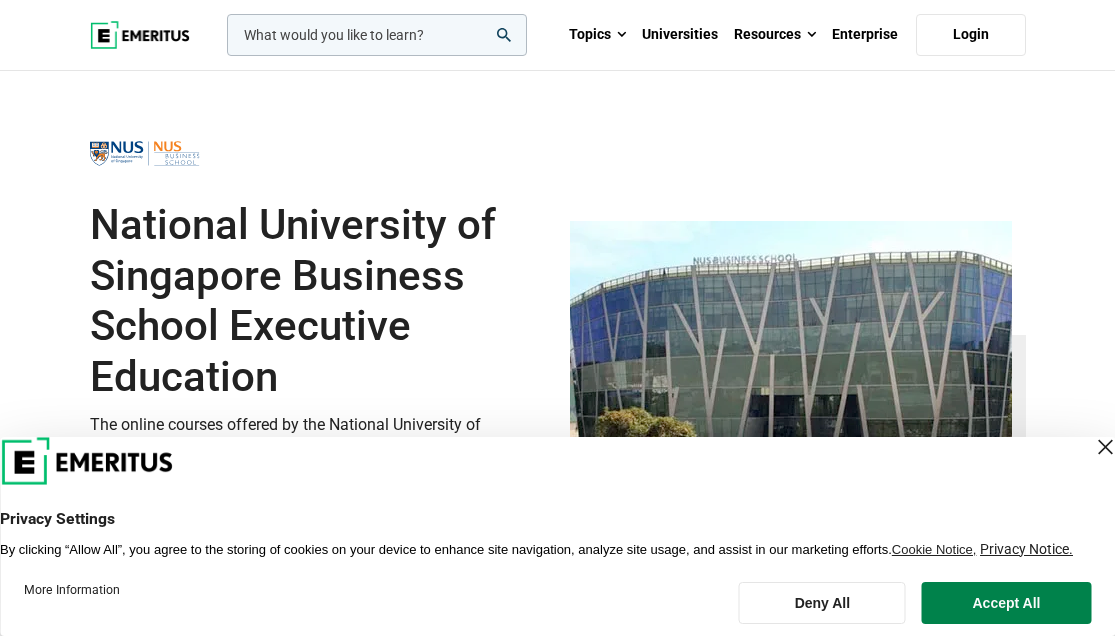 scroll, scrollTop: 0, scrollLeft: 0, axis: both 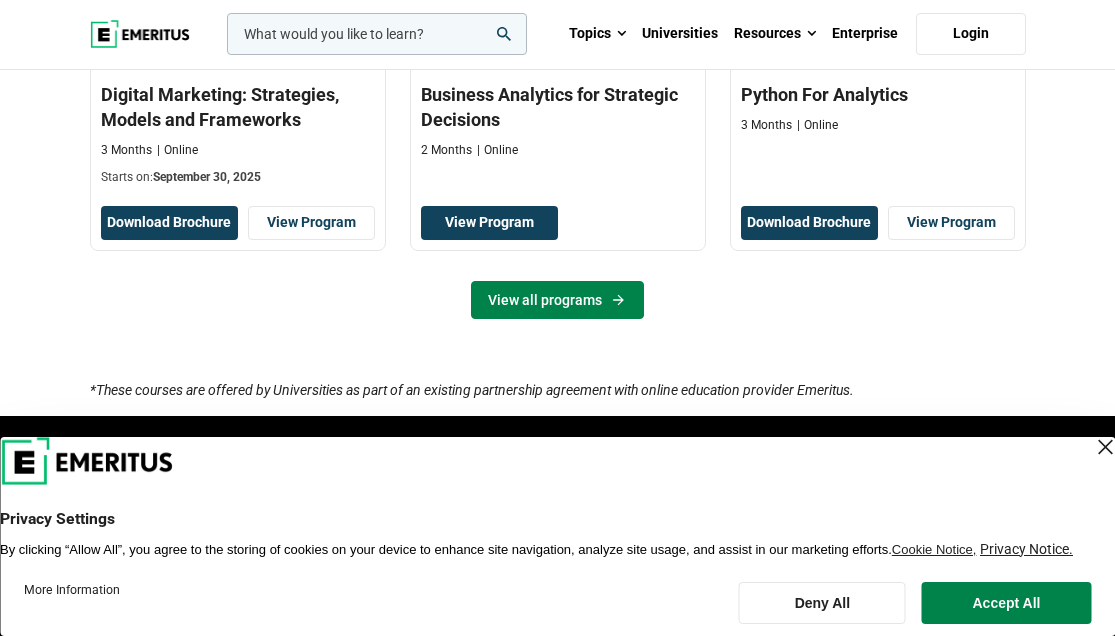 click on "View all programs" at bounding box center (557, 300) 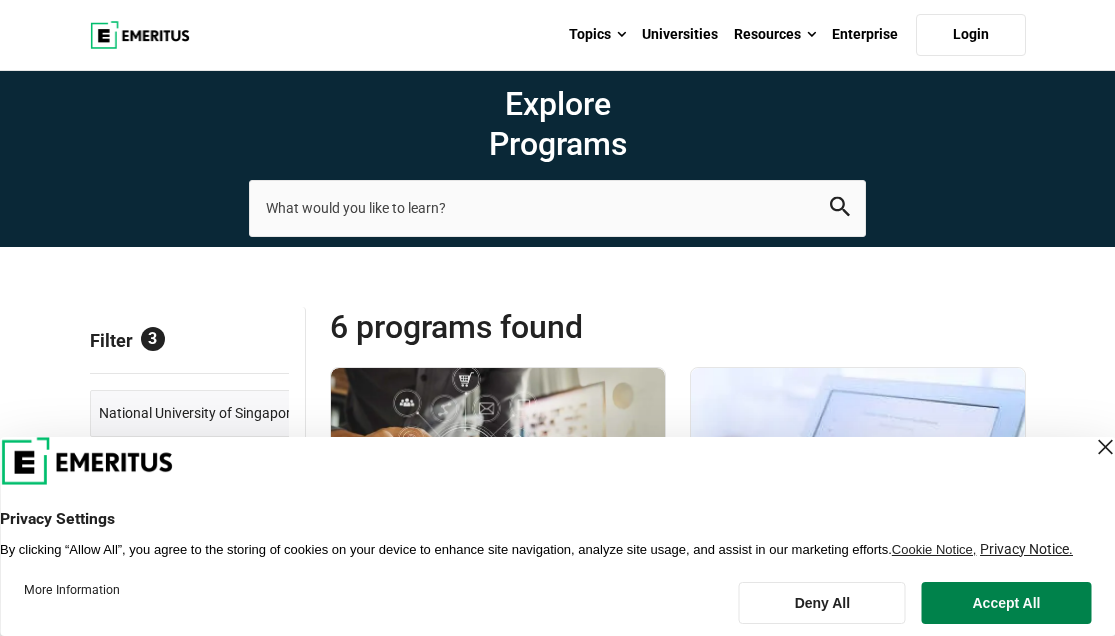 scroll, scrollTop: 0, scrollLeft: 0, axis: both 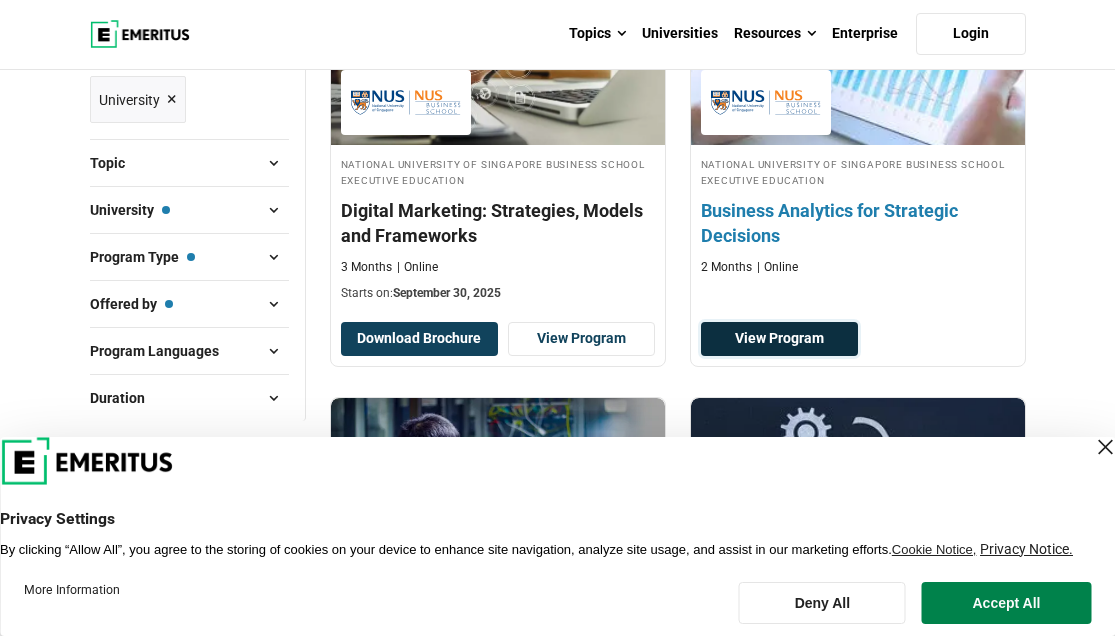 click on "View Program" at bounding box center [779, 339] 